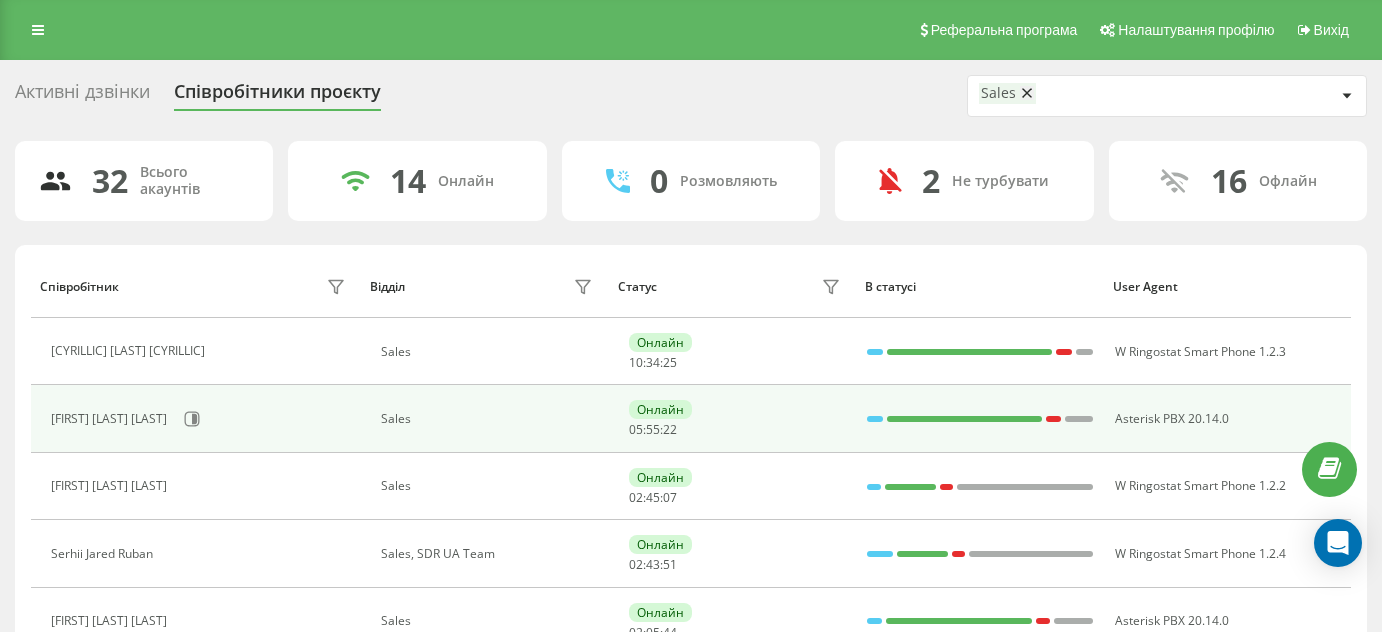 scroll, scrollTop: 0, scrollLeft: 0, axis: both 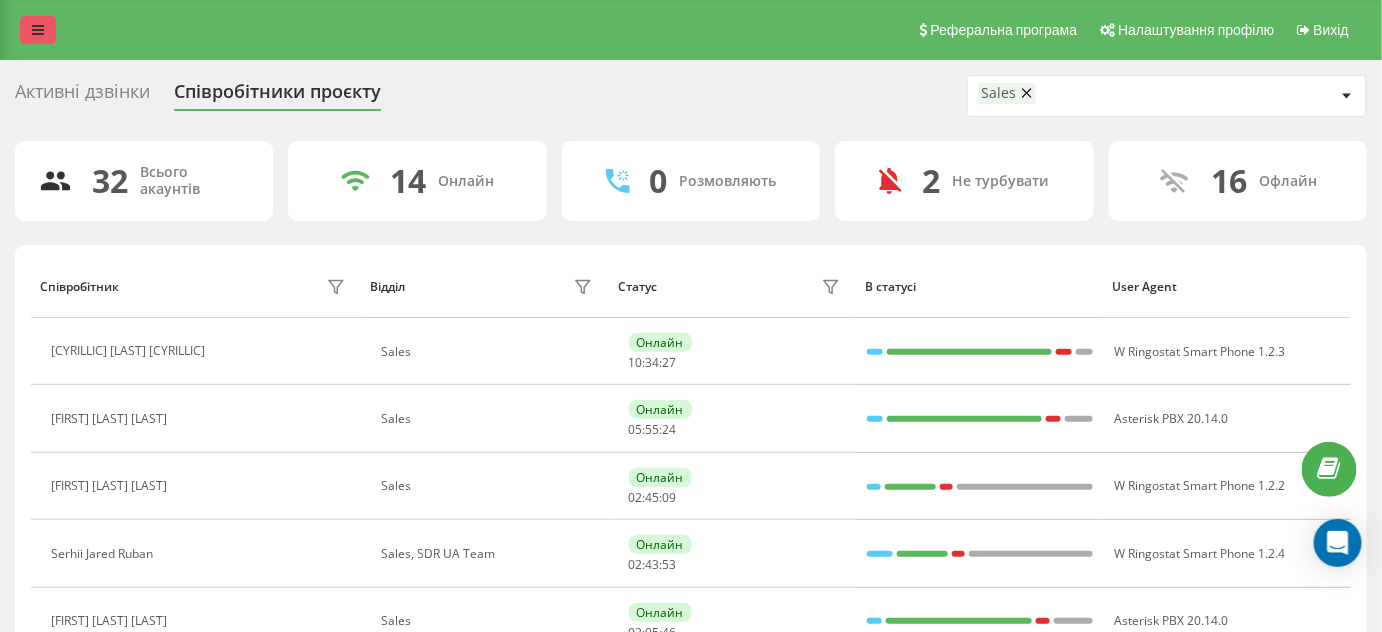 click at bounding box center (38, 30) 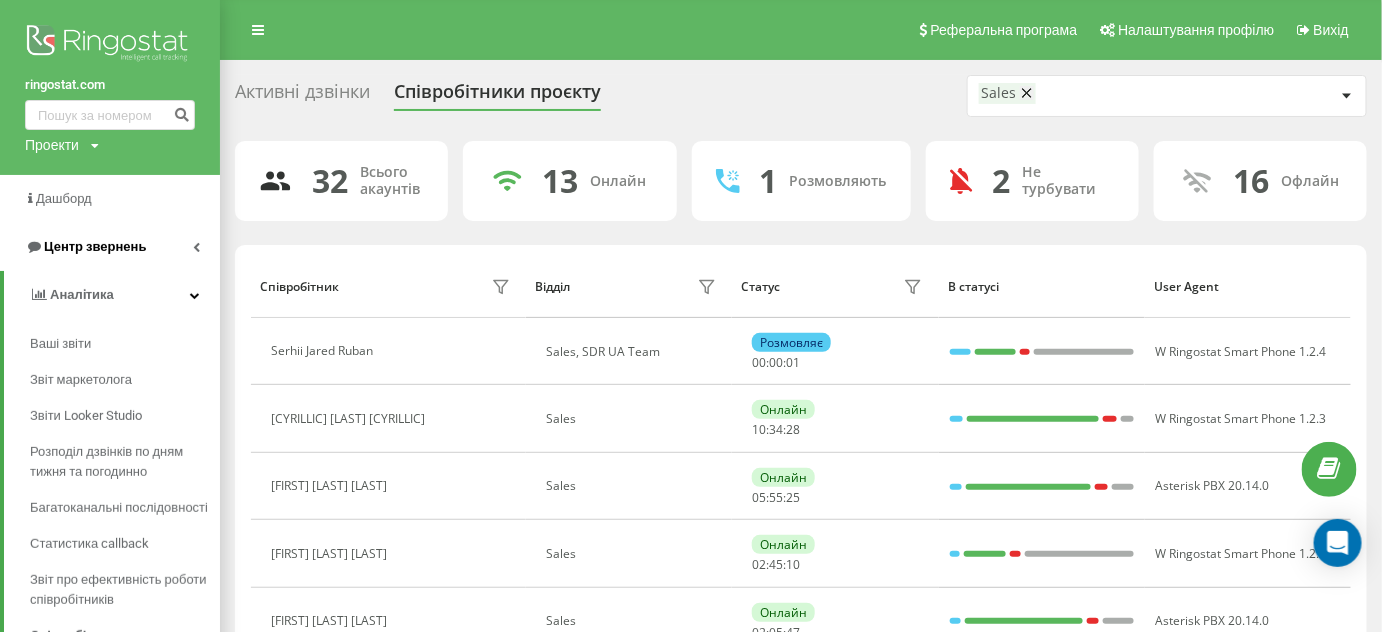 click on "Центр звернень" at bounding box center [110, 247] 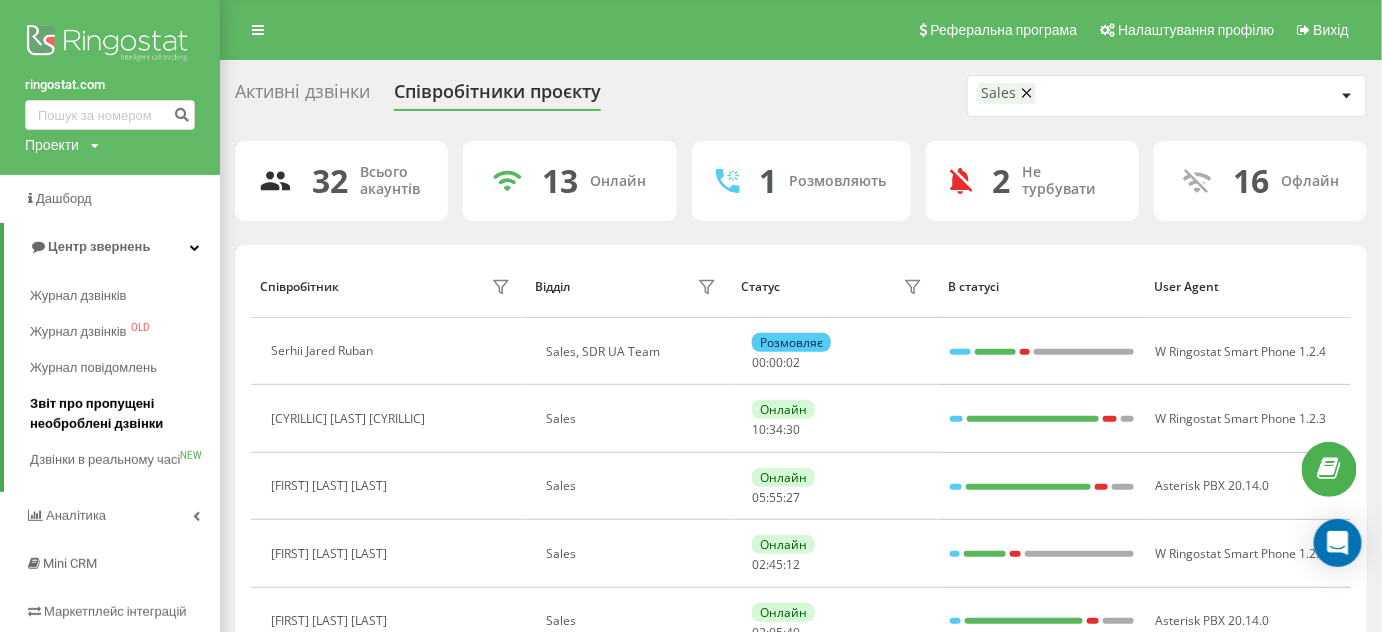 click on "Звіт про пропущені необроблені дзвінки" at bounding box center (120, 414) 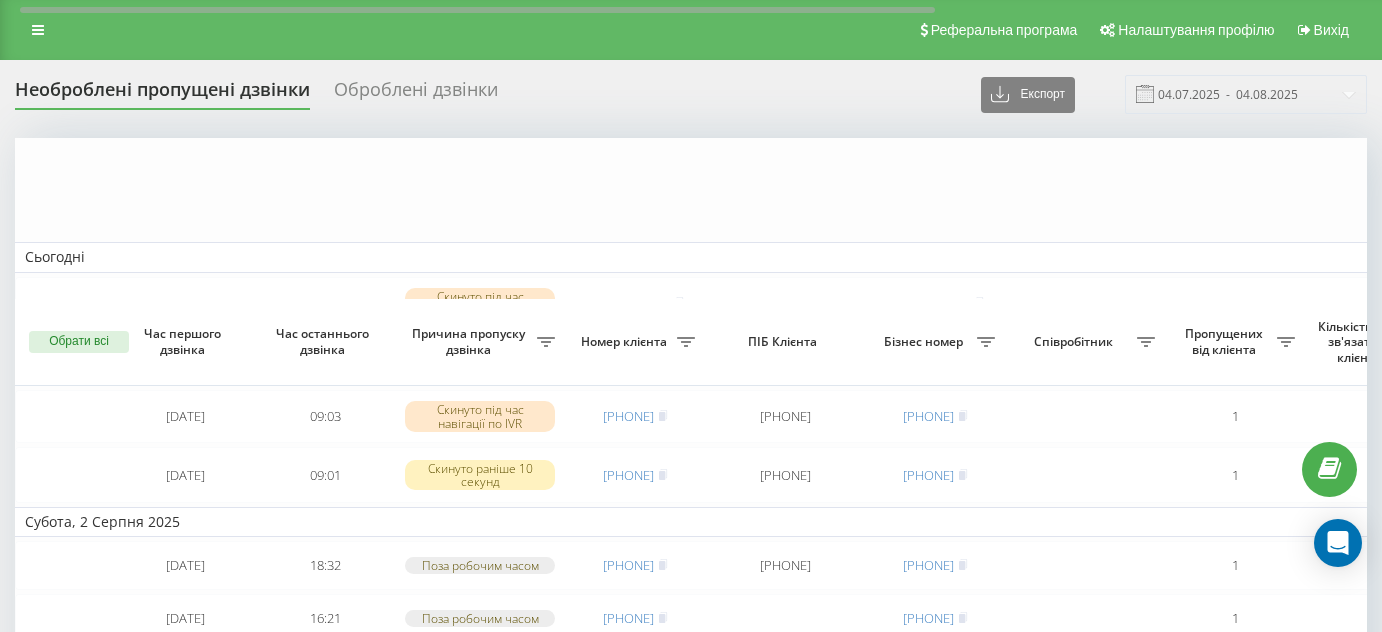 scroll, scrollTop: 454, scrollLeft: 0, axis: vertical 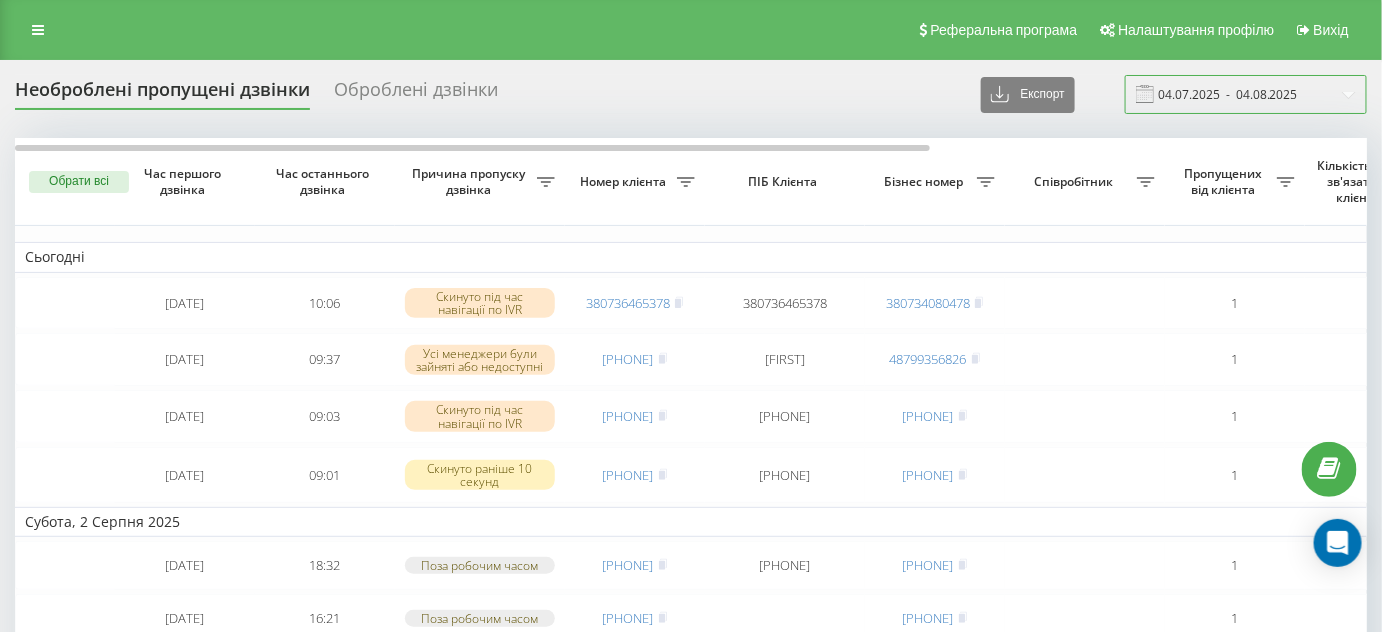 click on "04.07.2025  -  04.08.2025" at bounding box center (1246, 94) 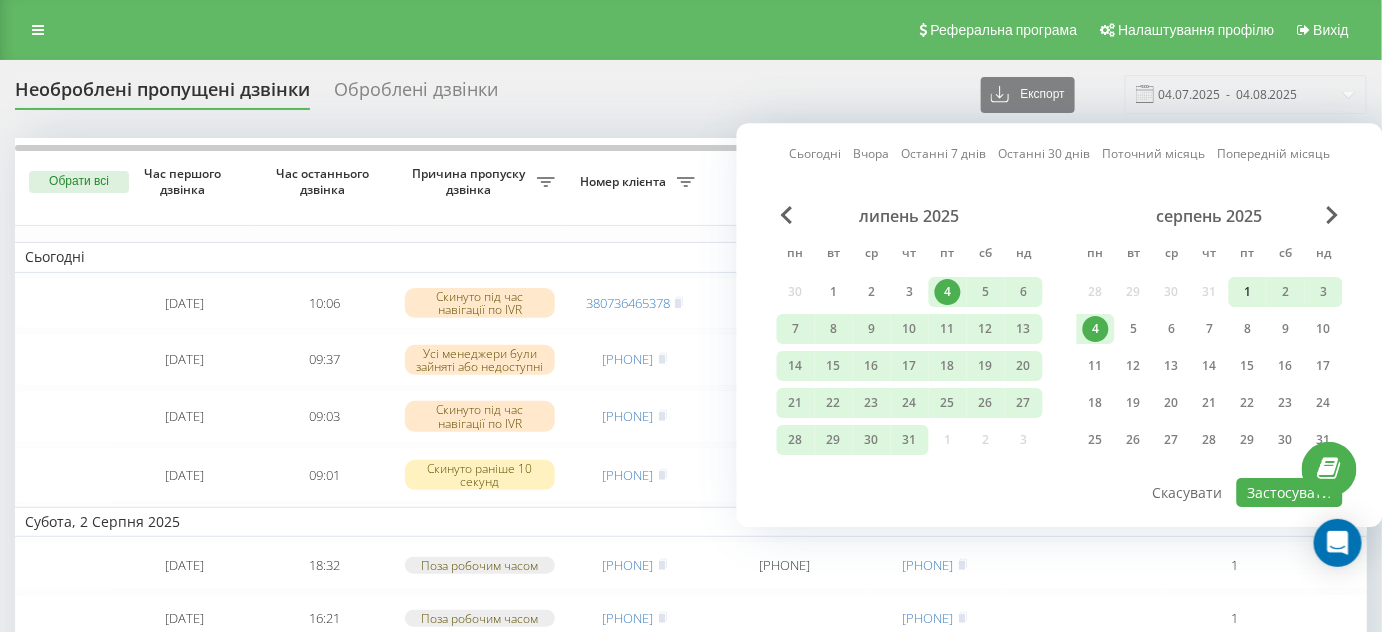 click on "1" at bounding box center (1248, 292) 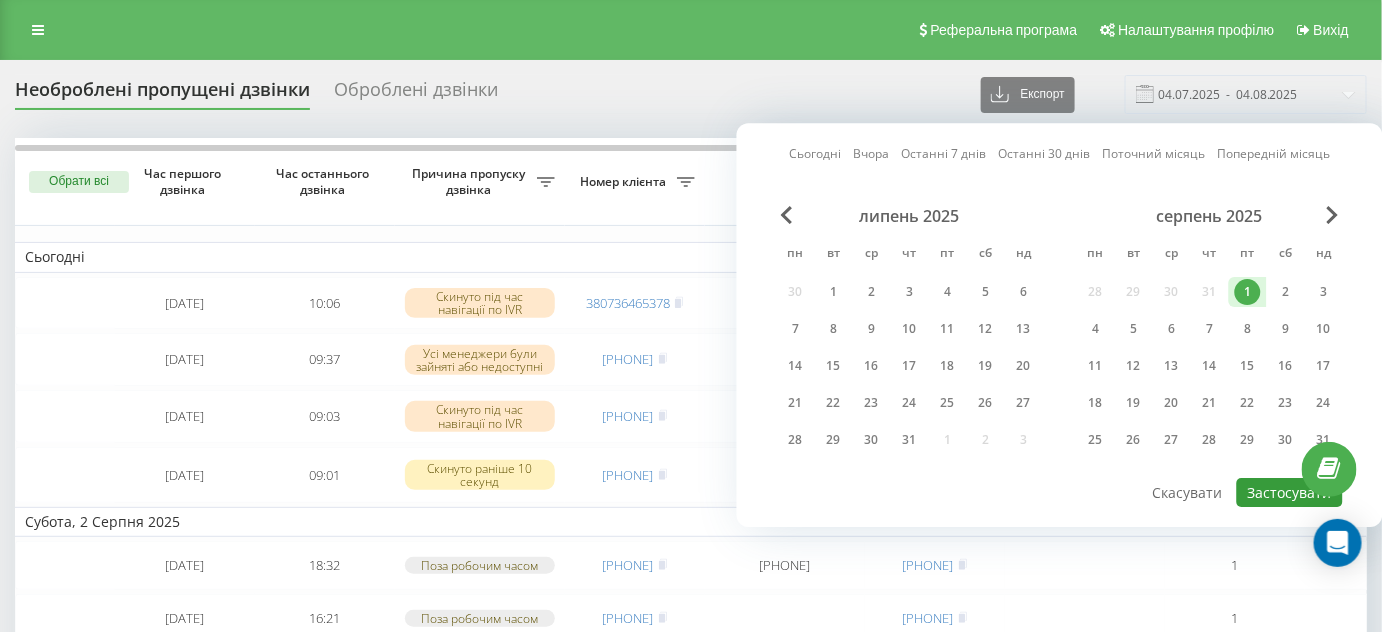 click on "Застосувати" at bounding box center (1290, 492) 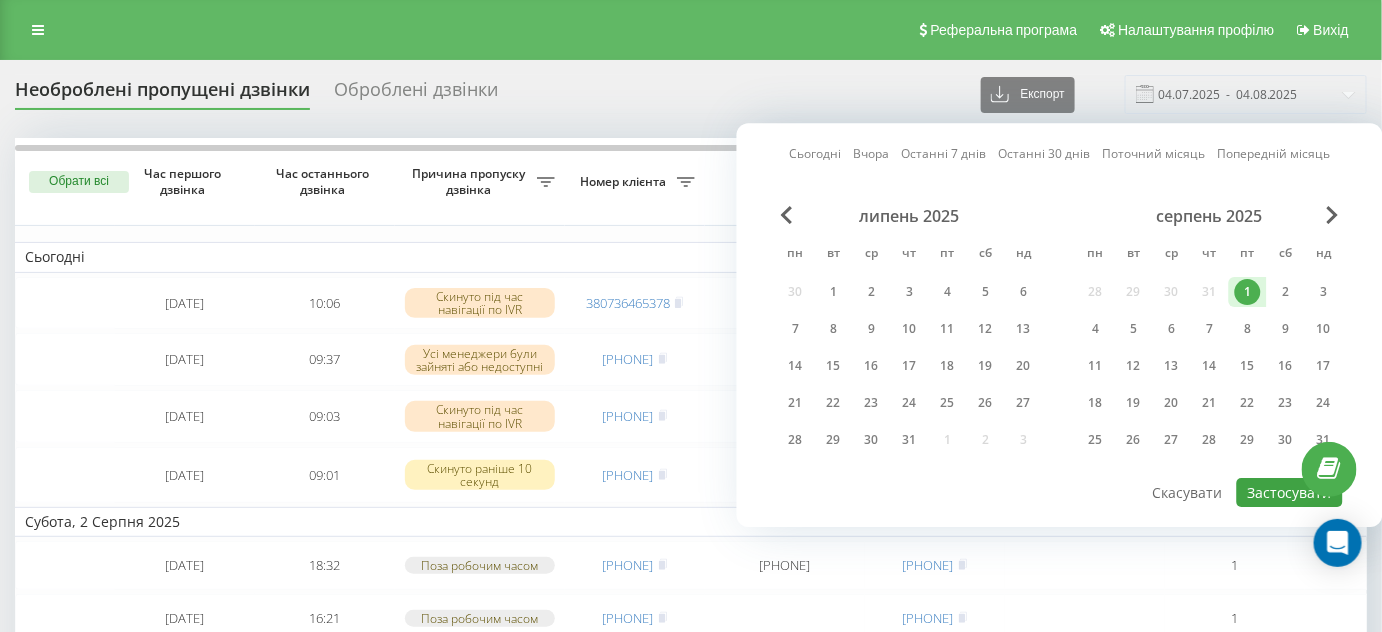 type on "01.08.2025  -  01.08.2025" 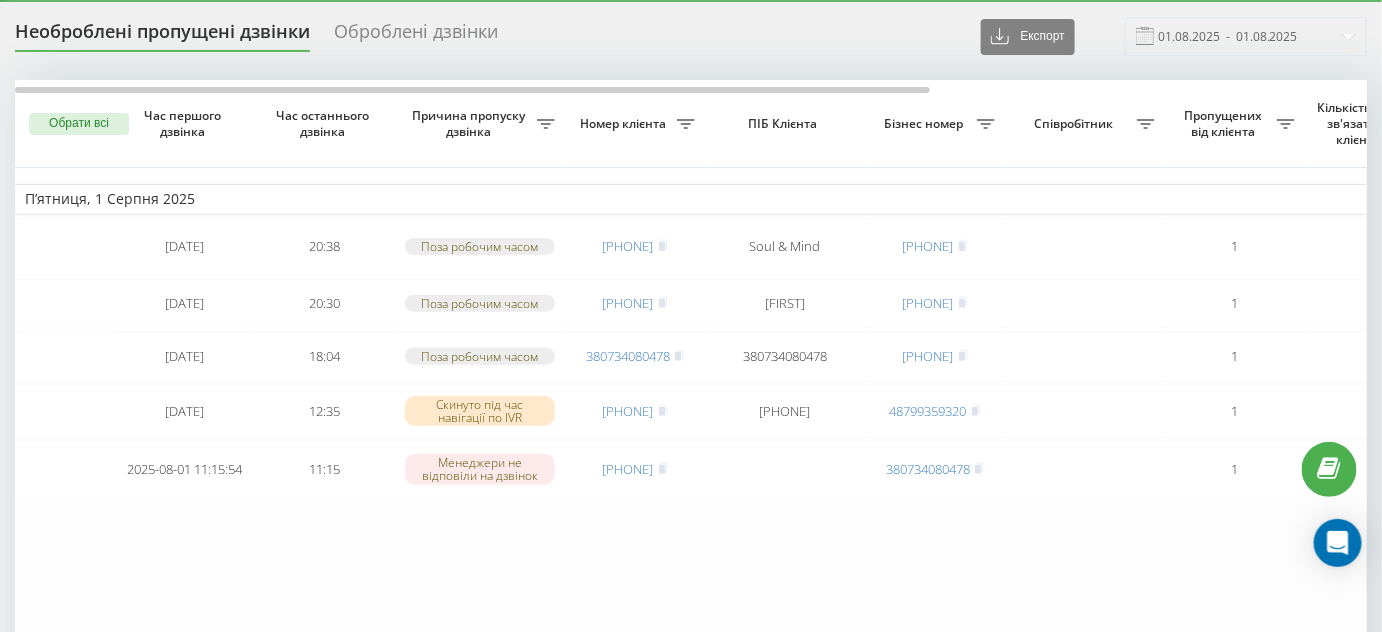 scroll, scrollTop: 90, scrollLeft: 0, axis: vertical 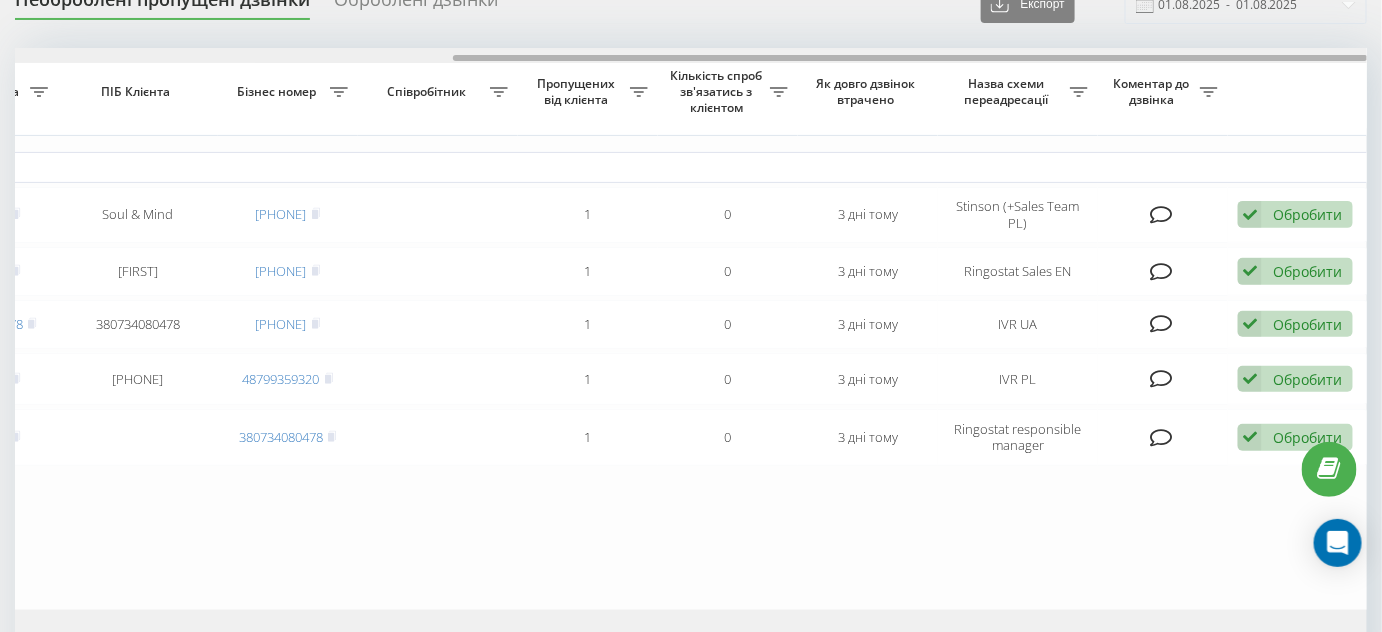 drag, startPoint x: 488, startPoint y: 60, endPoint x: 618, endPoint y: 59, distance: 130.00385 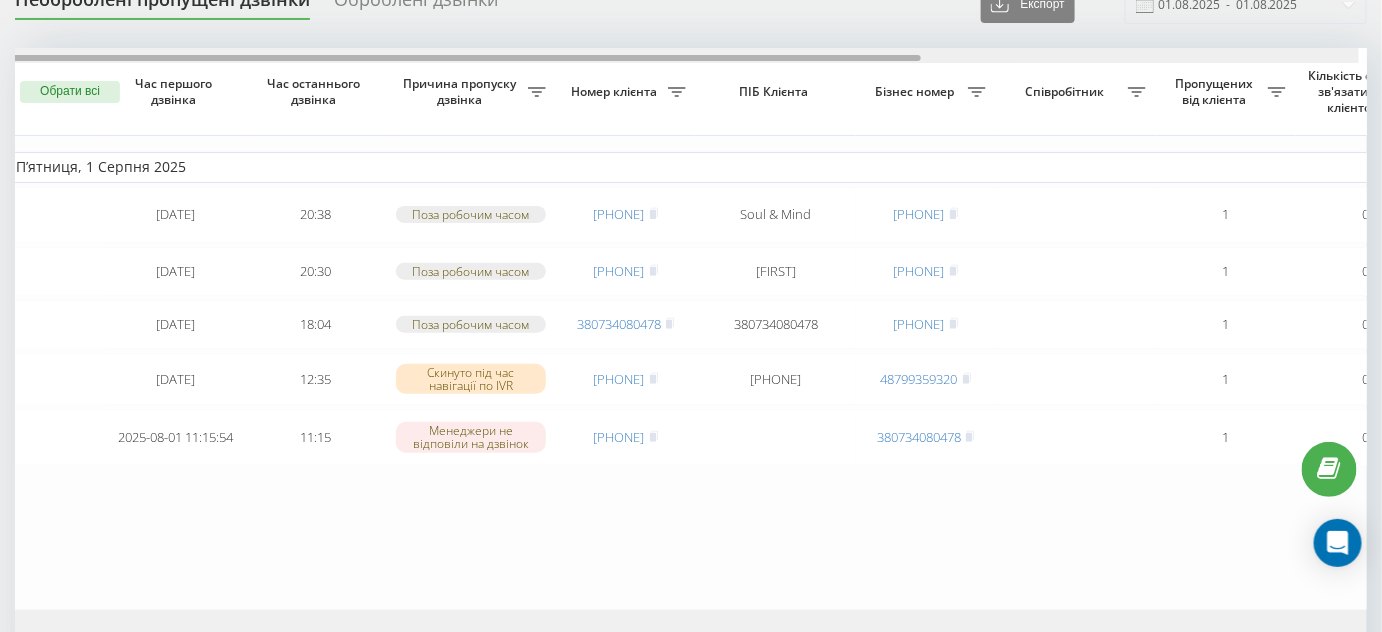 scroll, scrollTop: 0, scrollLeft: 0, axis: both 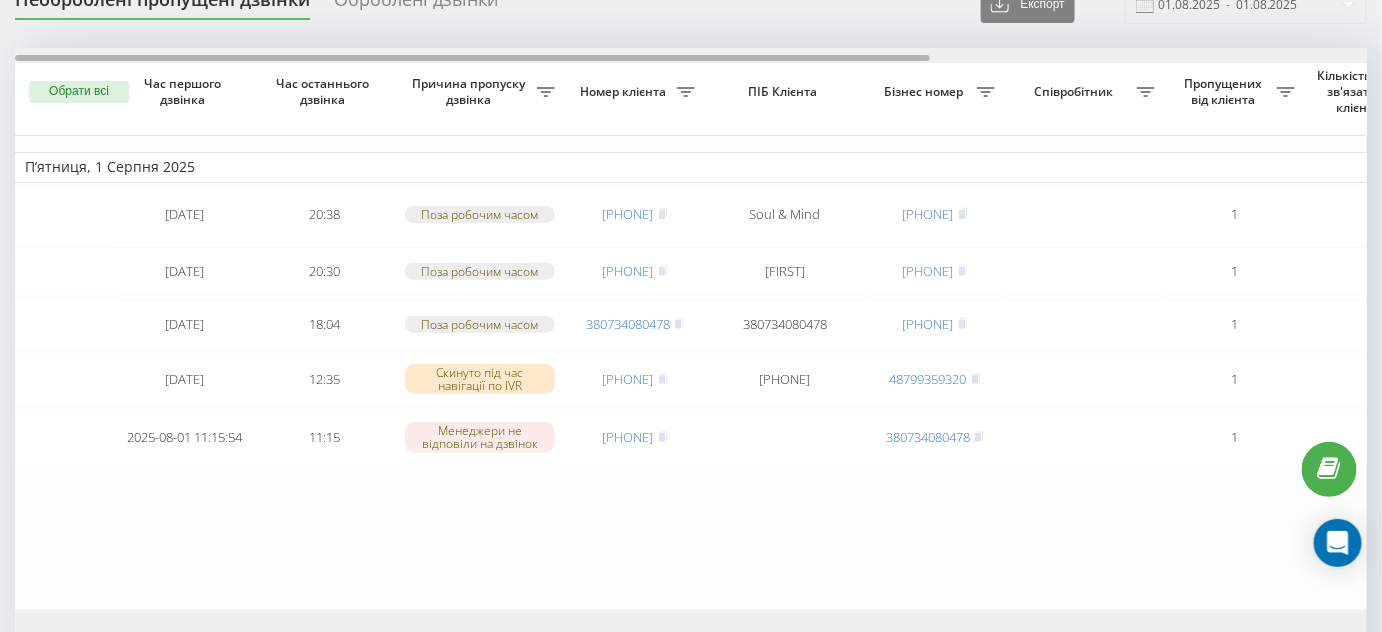 drag, startPoint x: 678, startPoint y: 55, endPoint x: 178, endPoint y: 55, distance: 500 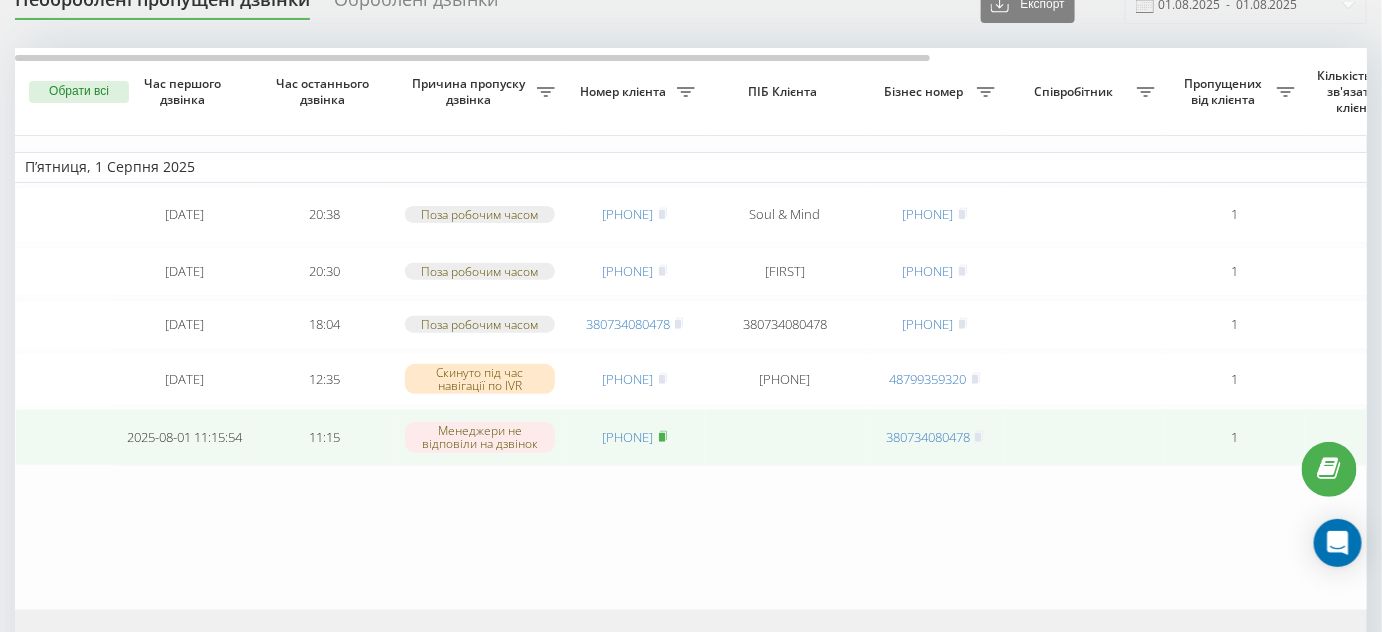 click 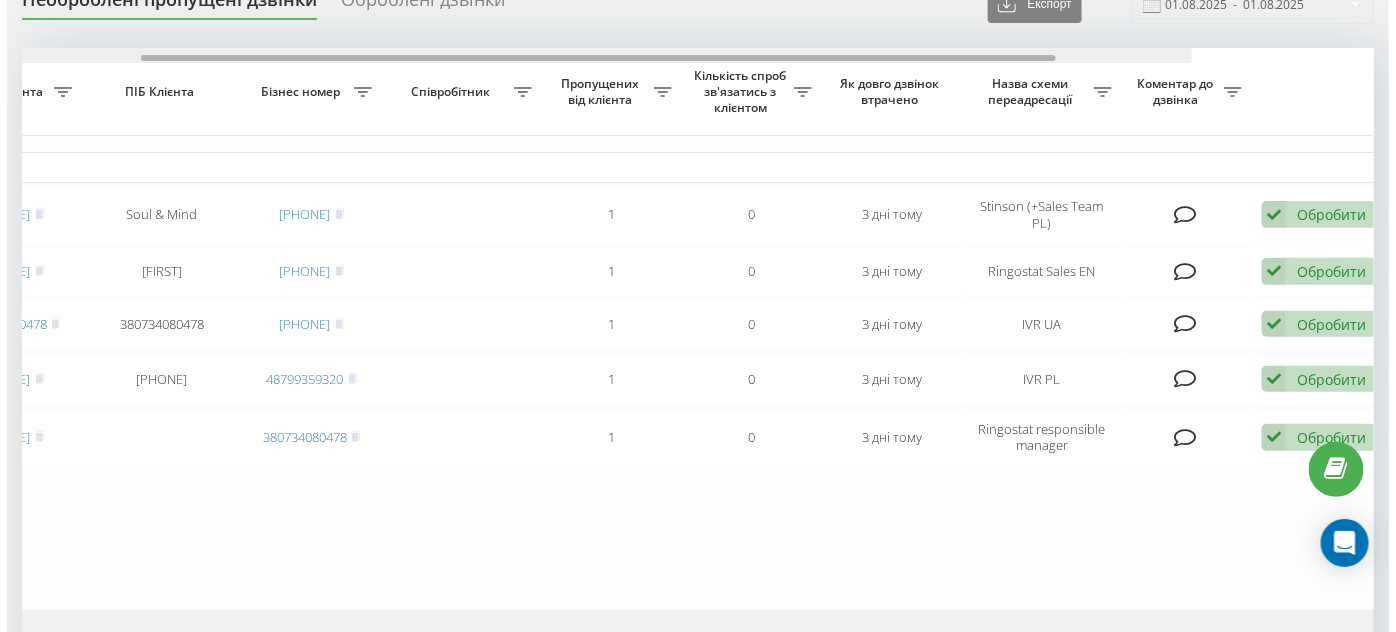 scroll, scrollTop: 0, scrollLeft: 647, axis: horizontal 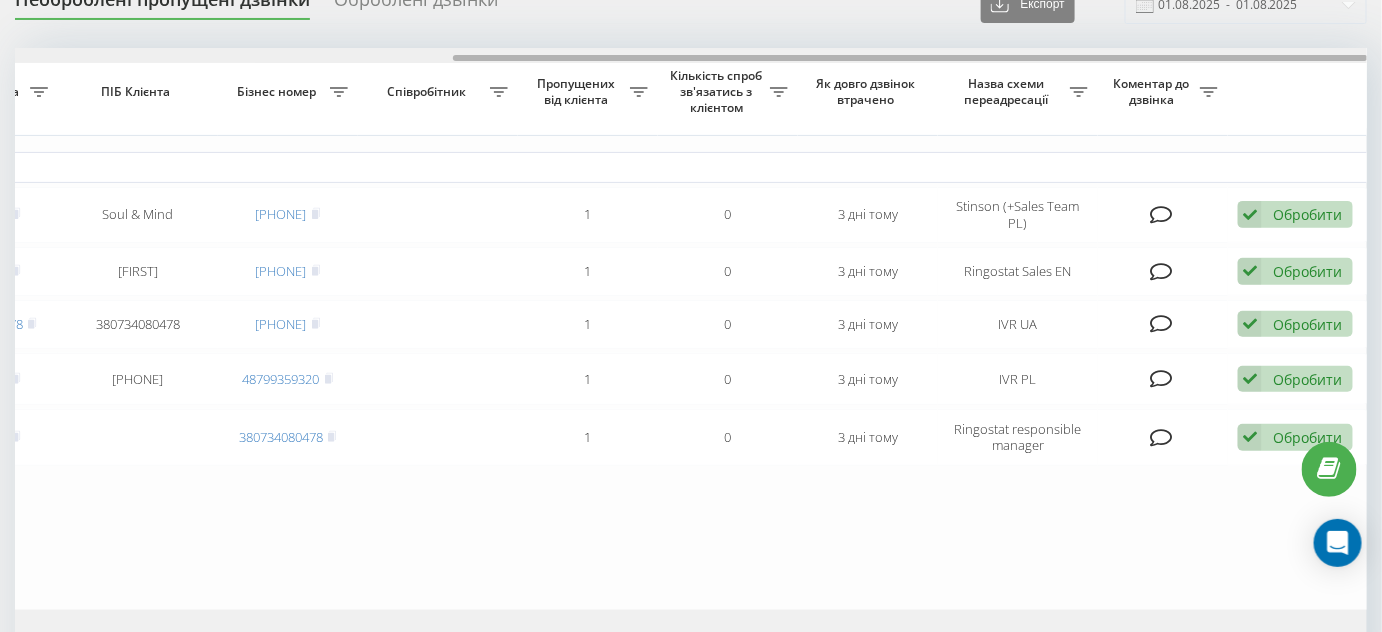 drag, startPoint x: 706, startPoint y: 58, endPoint x: 1264, endPoint y: 56, distance: 558.0036 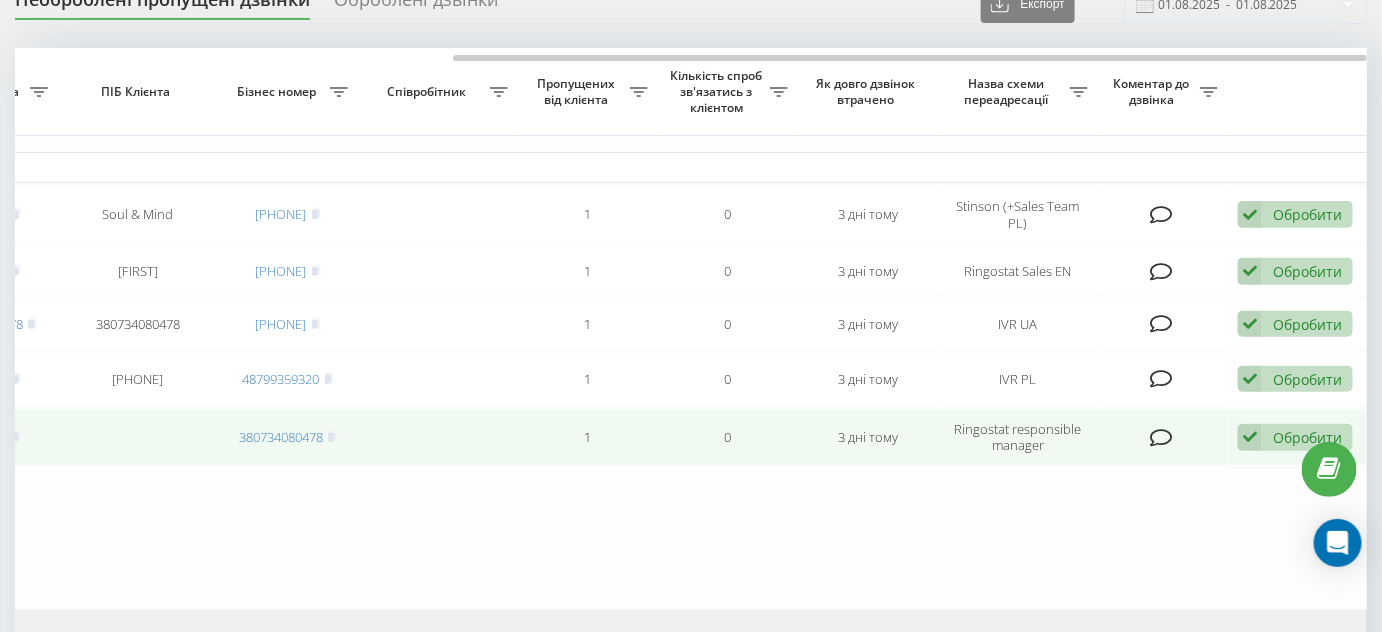 click at bounding box center [1250, 437] 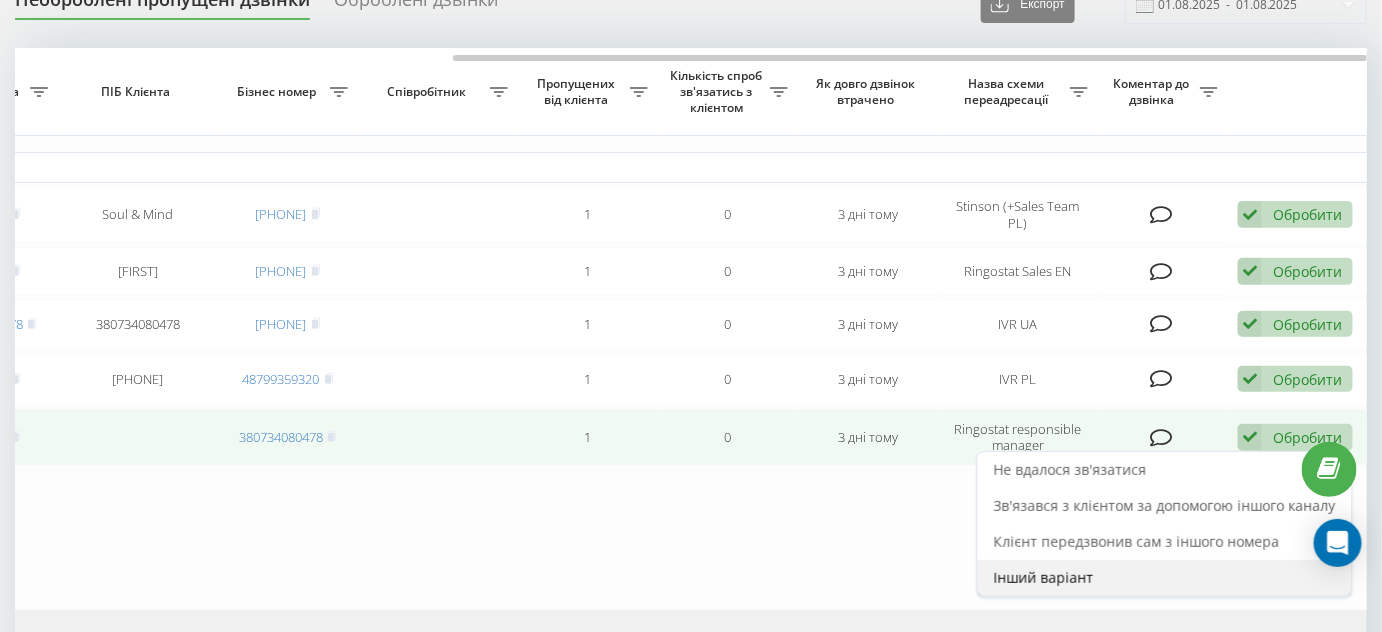 click on "Інший варіант" at bounding box center [1165, 578] 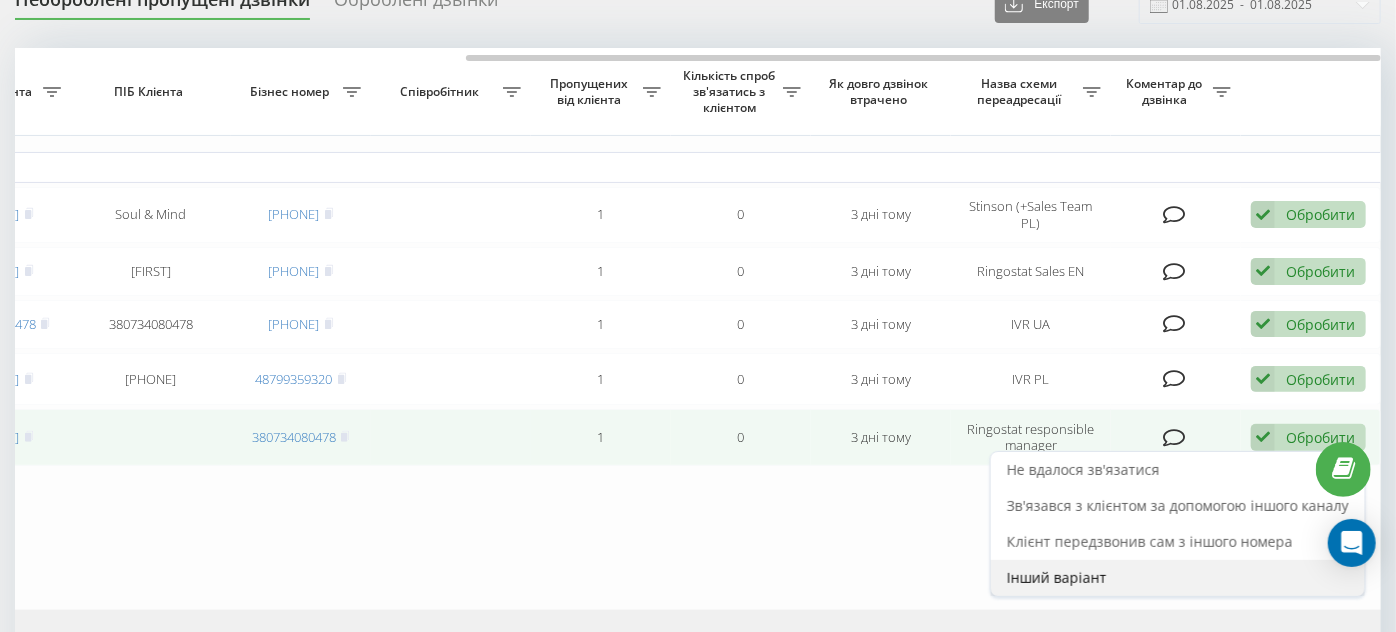 scroll, scrollTop: 0, scrollLeft: 633, axis: horizontal 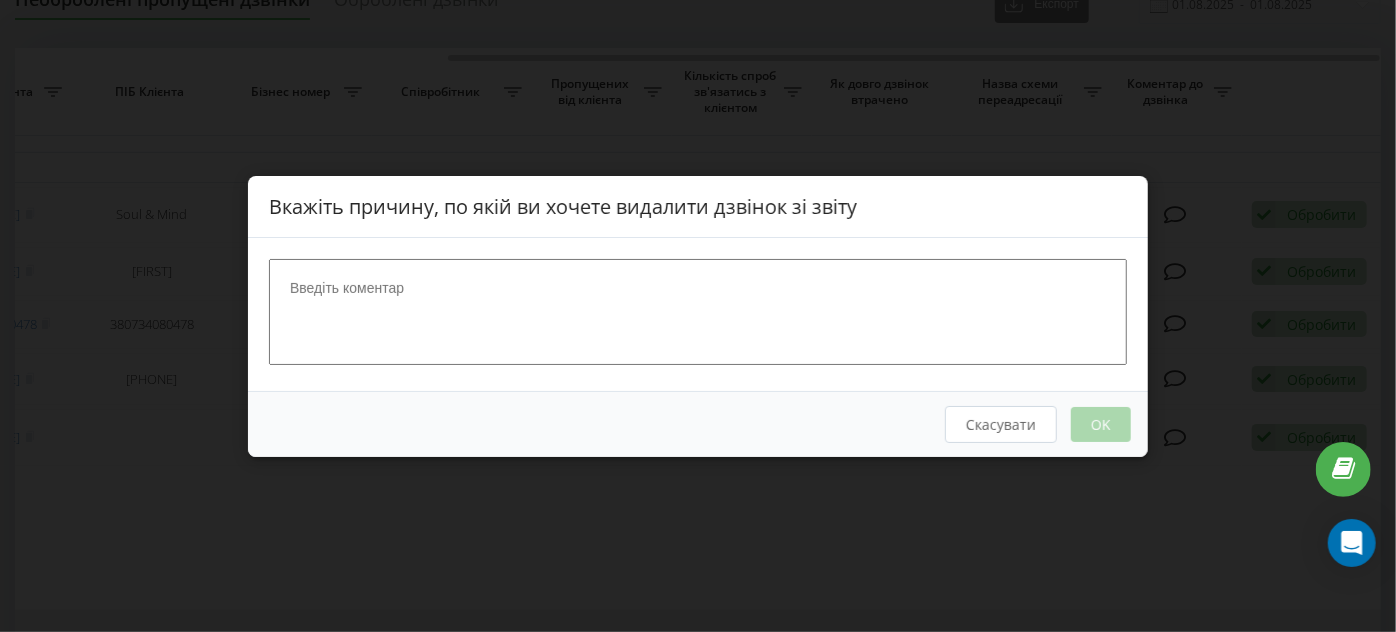 click at bounding box center [698, 311] 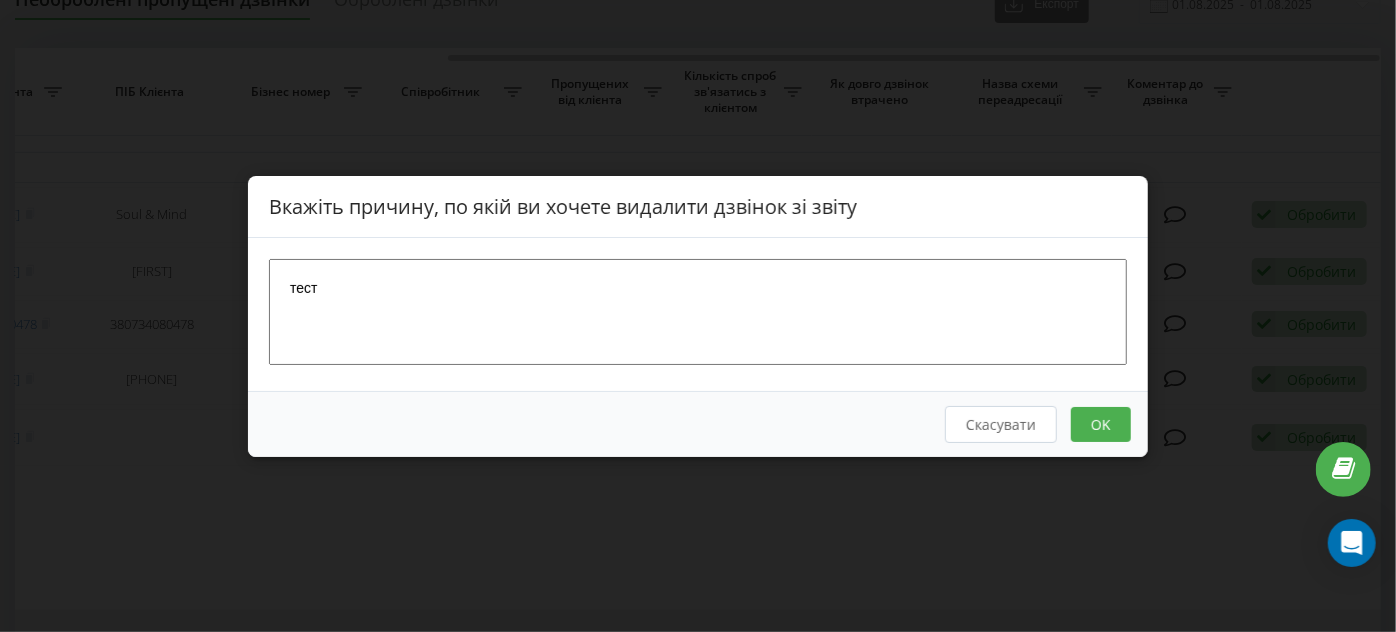 type on "тест" 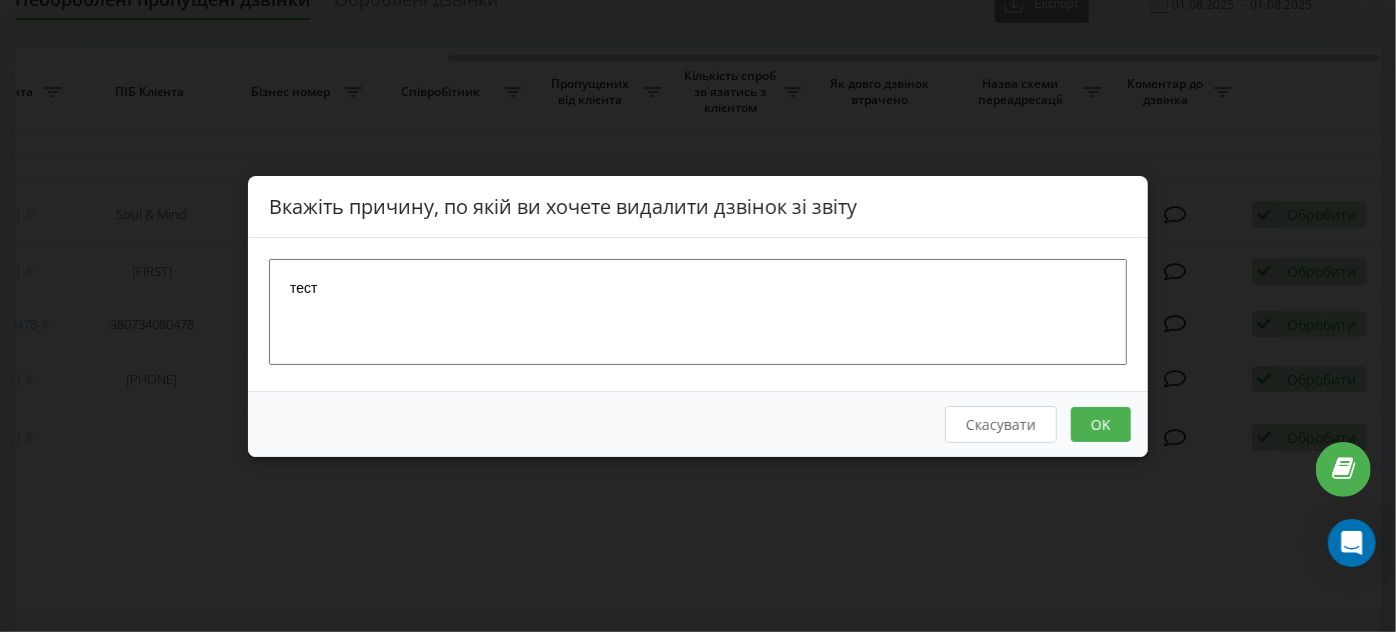click on "OK" at bounding box center [1101, 423] 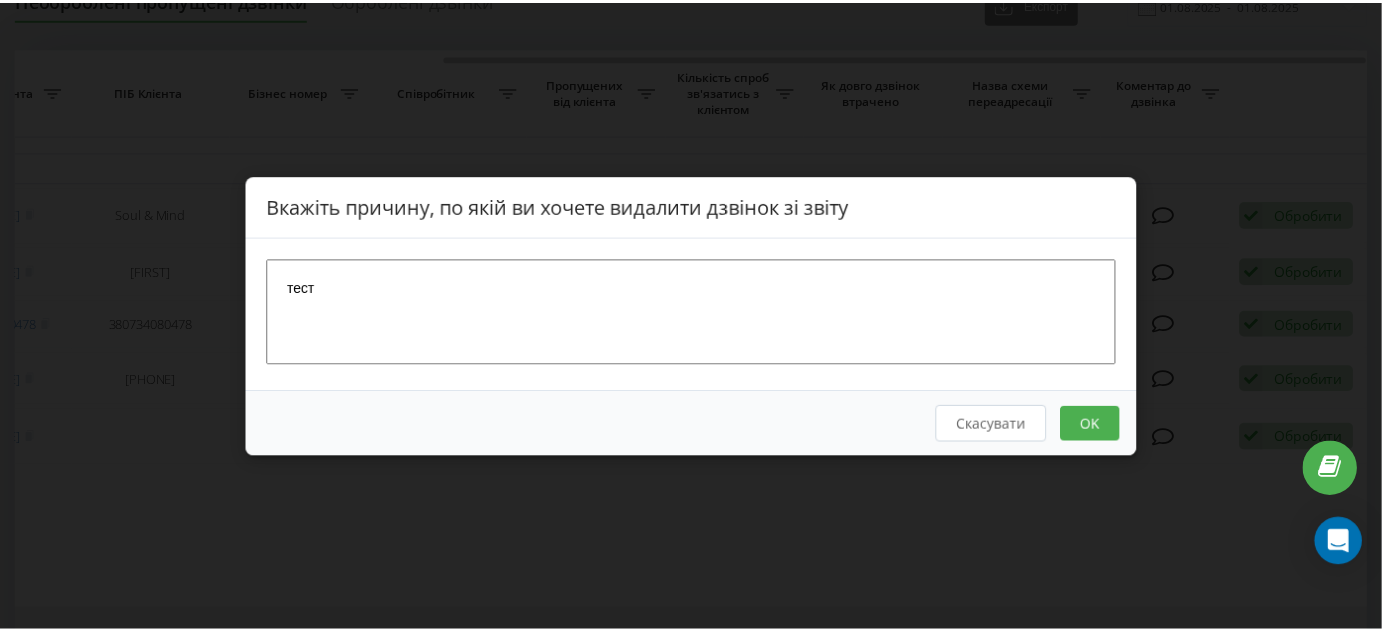 scroll, scrollTop: 0, scrollLeft: 0, axis: both 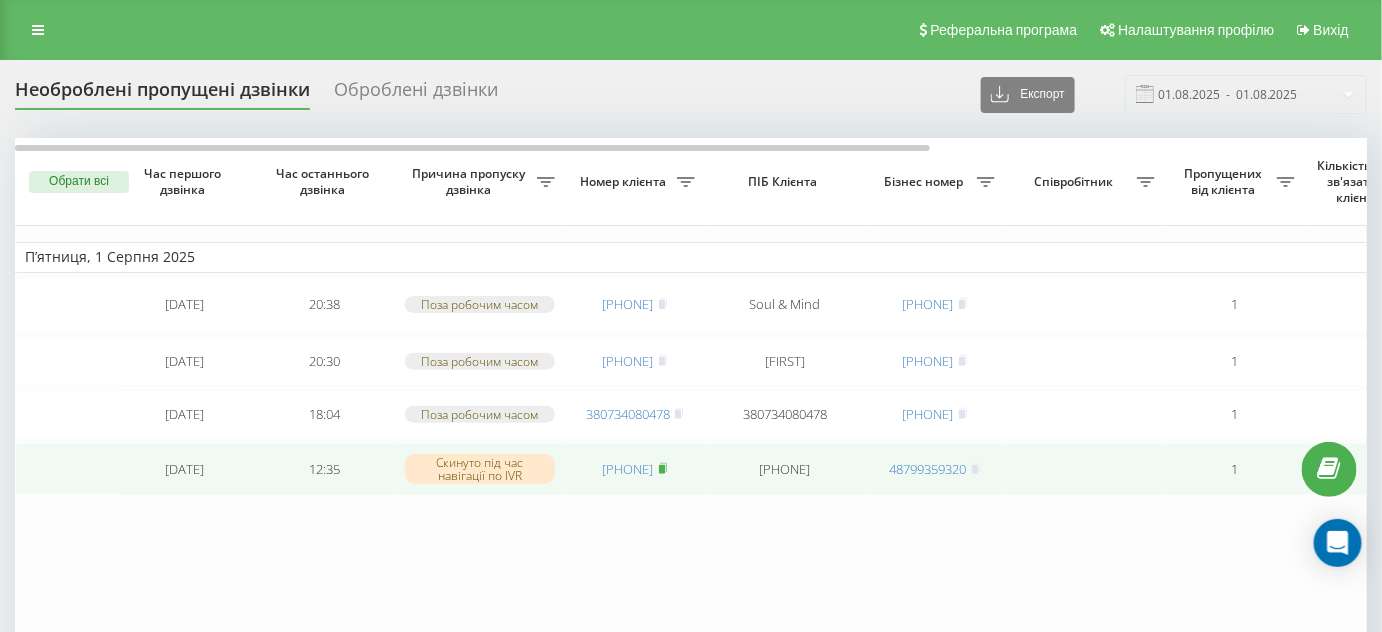 click 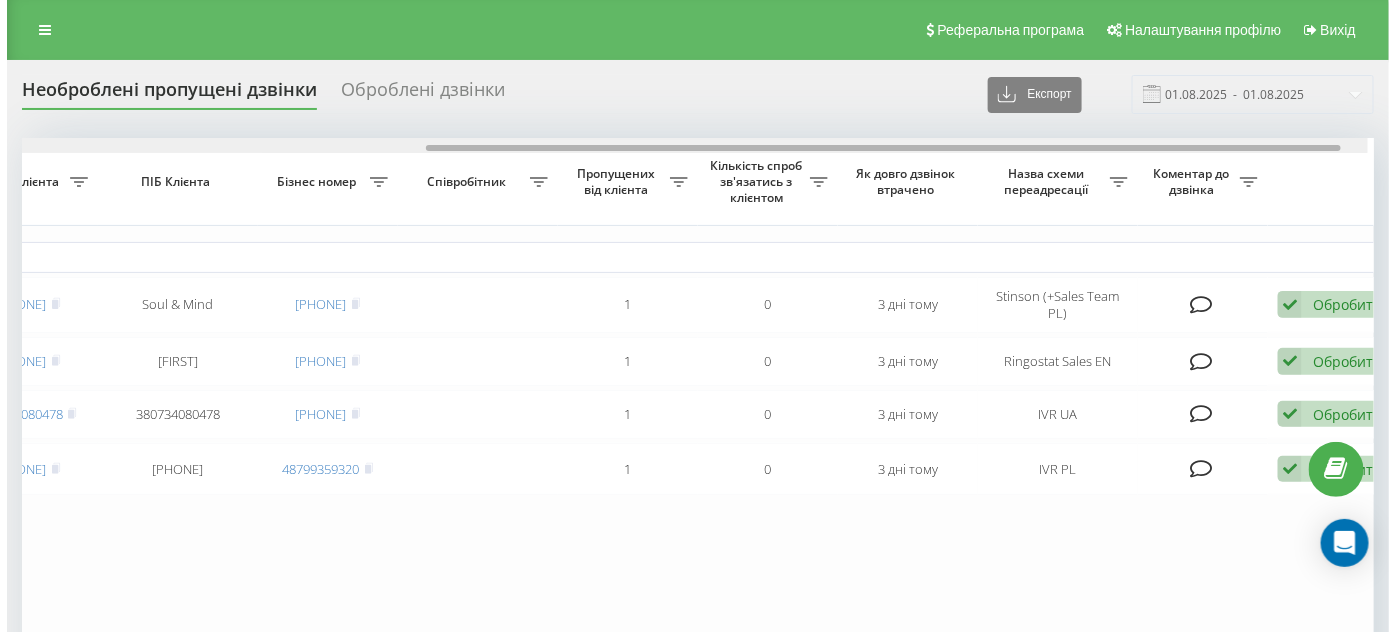 scroll, scrollTop: 0, scrollLeft: 647, axis: horizontal 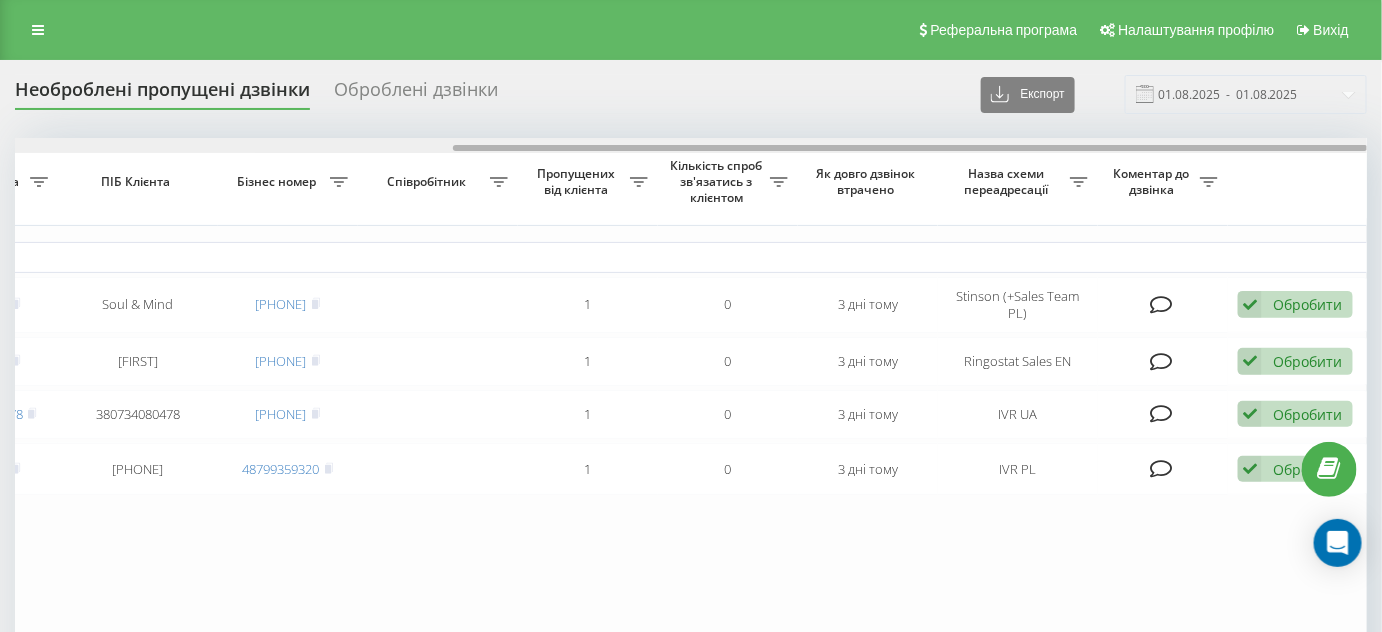 drag, startPoint x: 613, startPoint y: 144, endPoint x: 1125, endPoint y: 146, distance: 512.0039 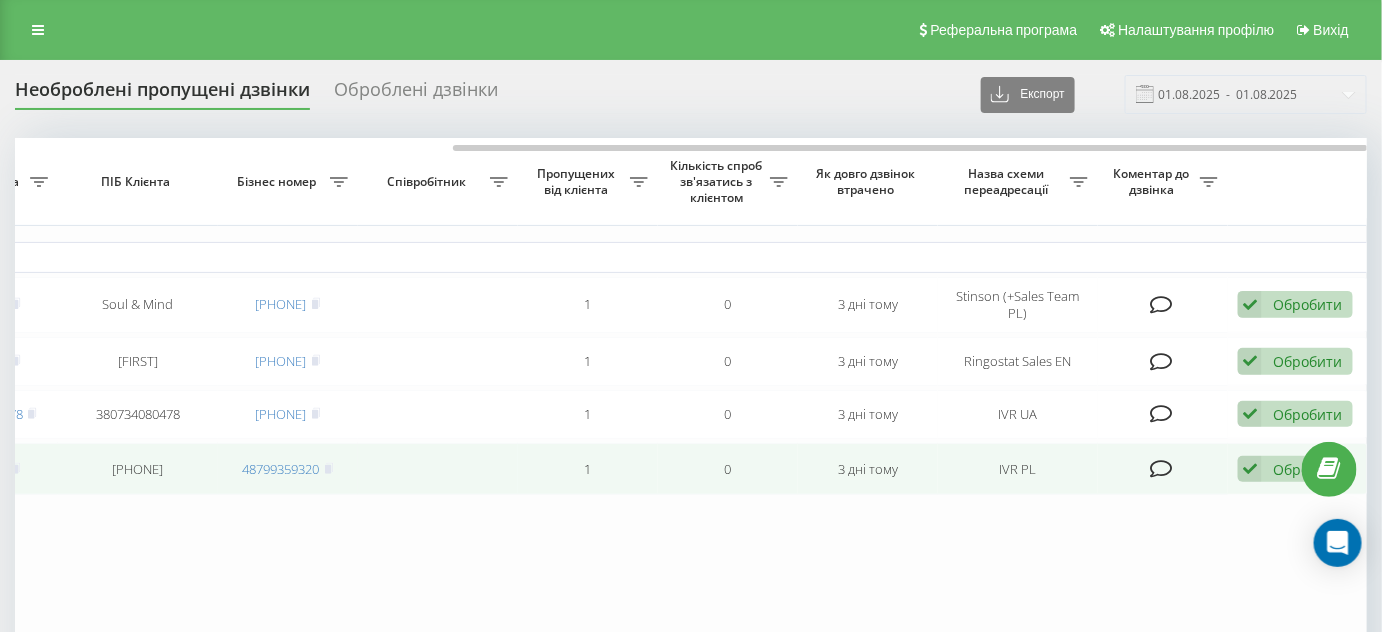click at bounding box center (1250, 469) 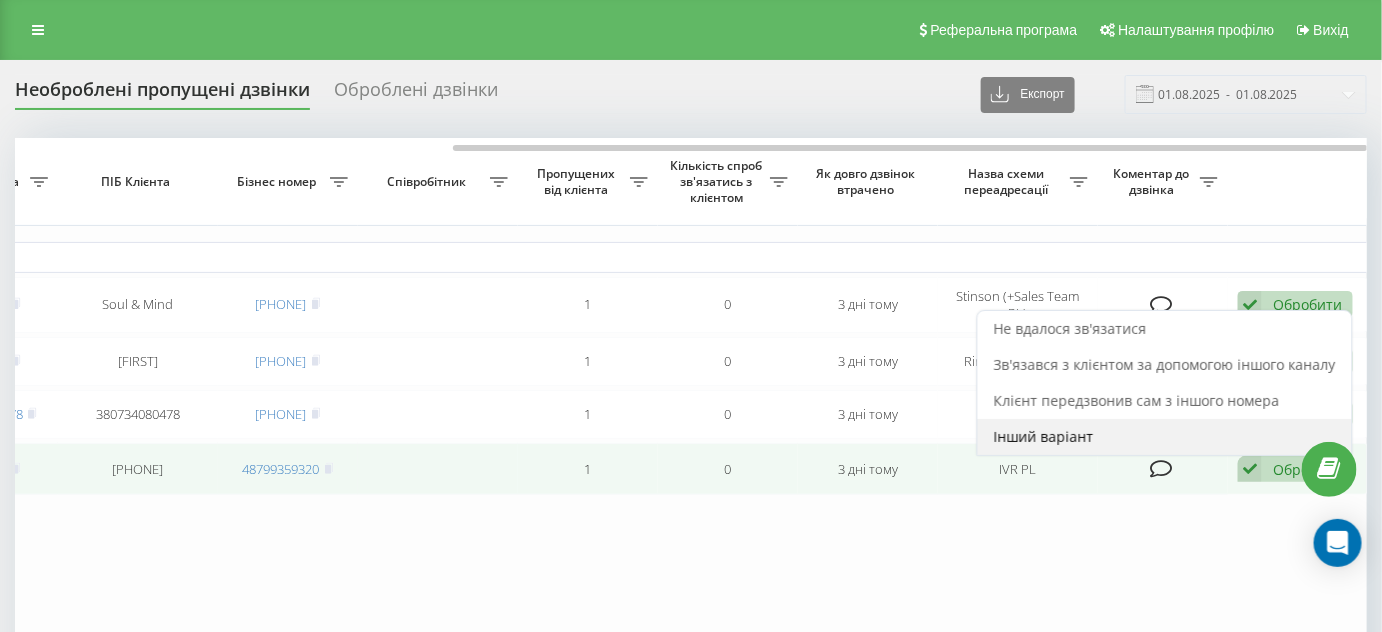 click on "Інший варіант" at bounding box center [1165, 437] 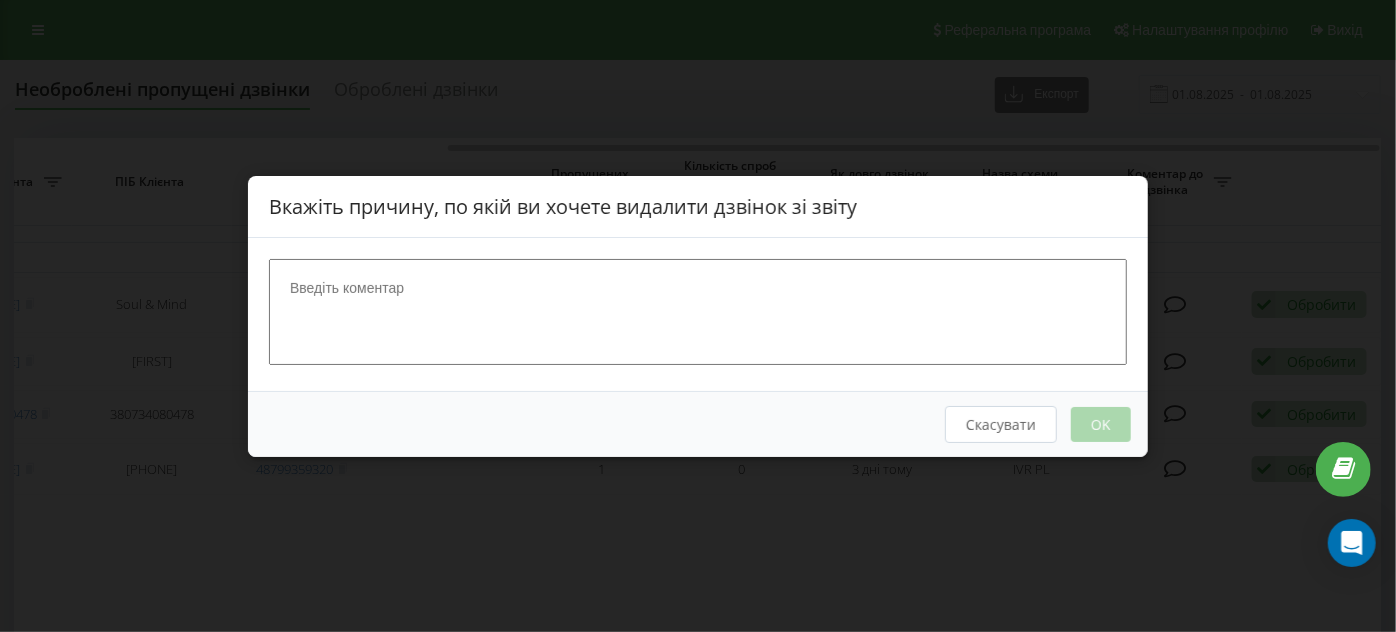 click at bounding box center (698, 311) 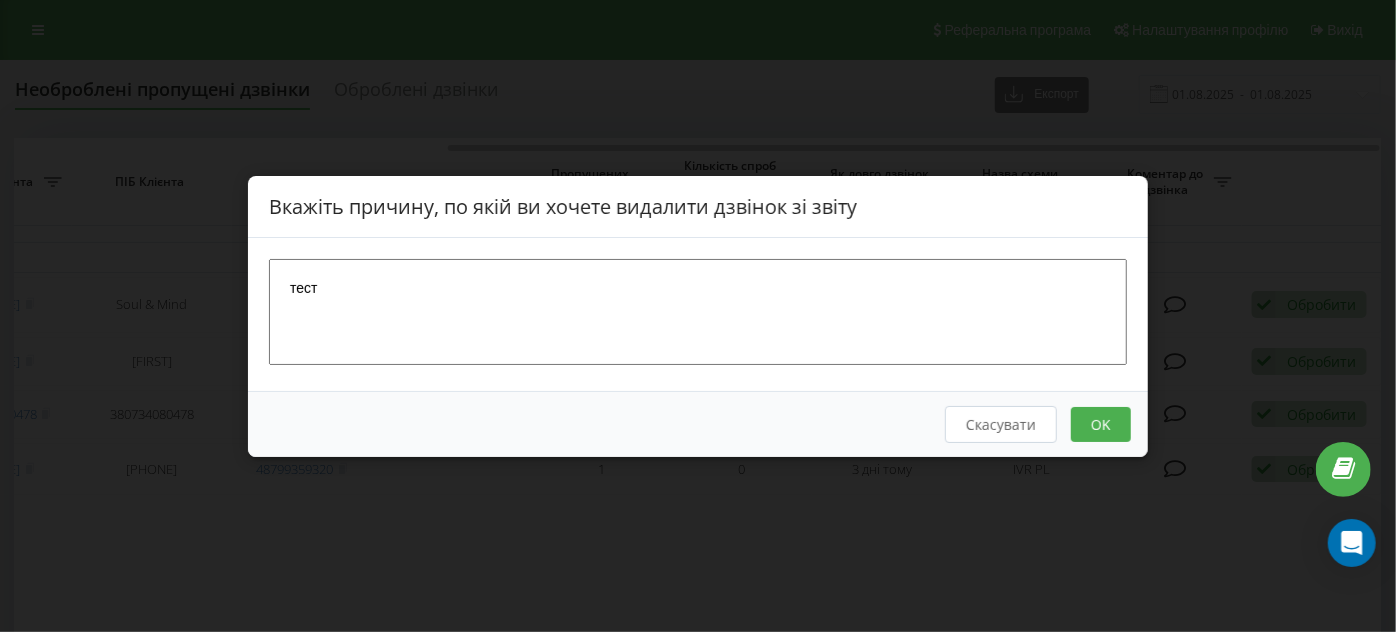 type on "тест" 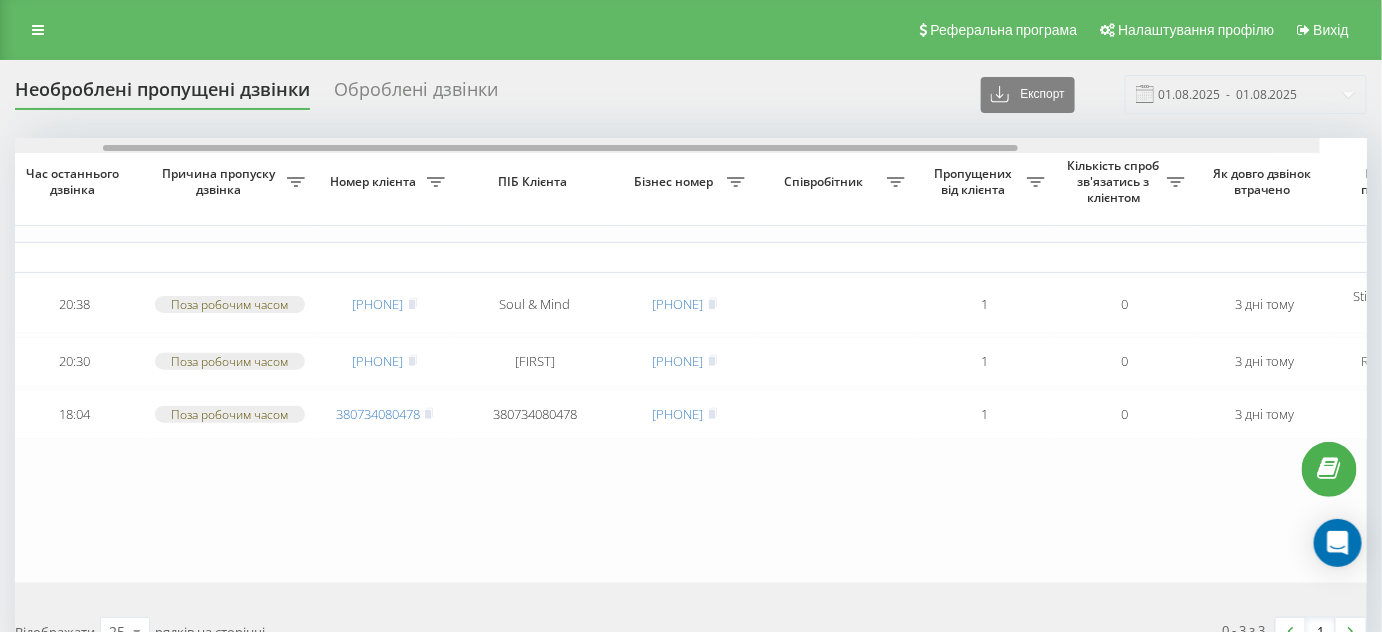 scroll, scrollTop: 0, scrollLeft: 647, axis: horizontal 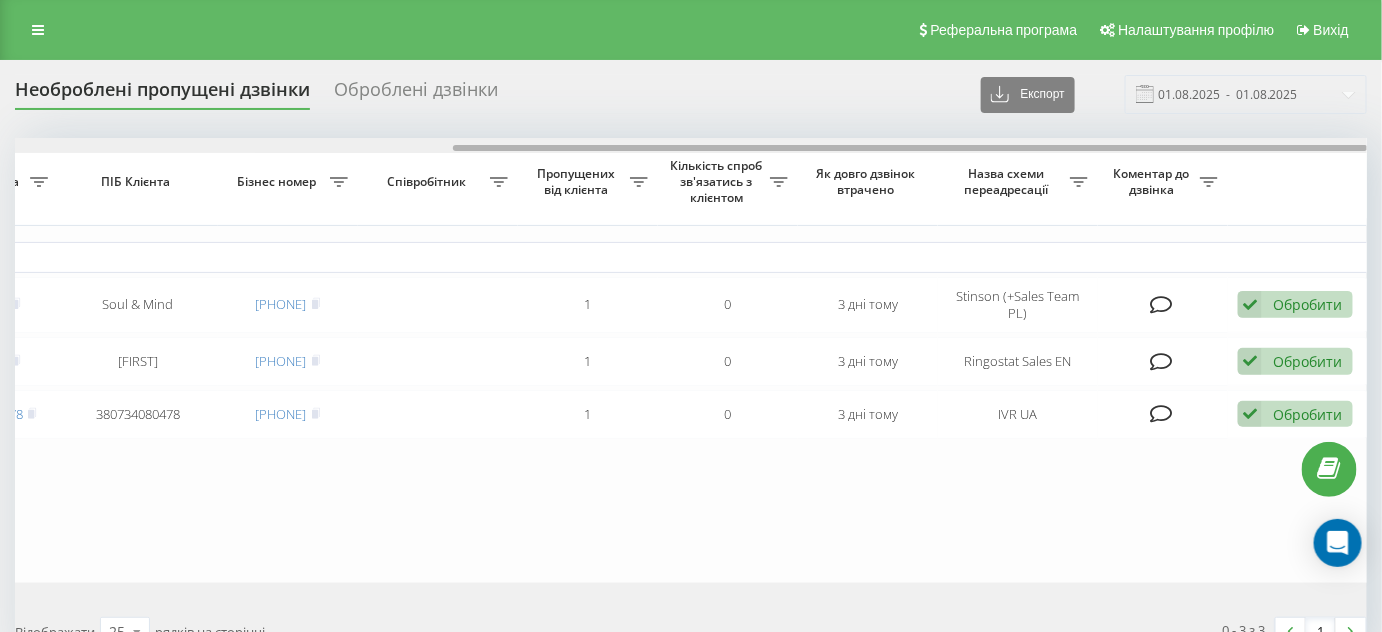 drag, startPoint x: 397, startPoint y: 150, endPoint x: 1126, endPoint y: 154, distance: 729.011 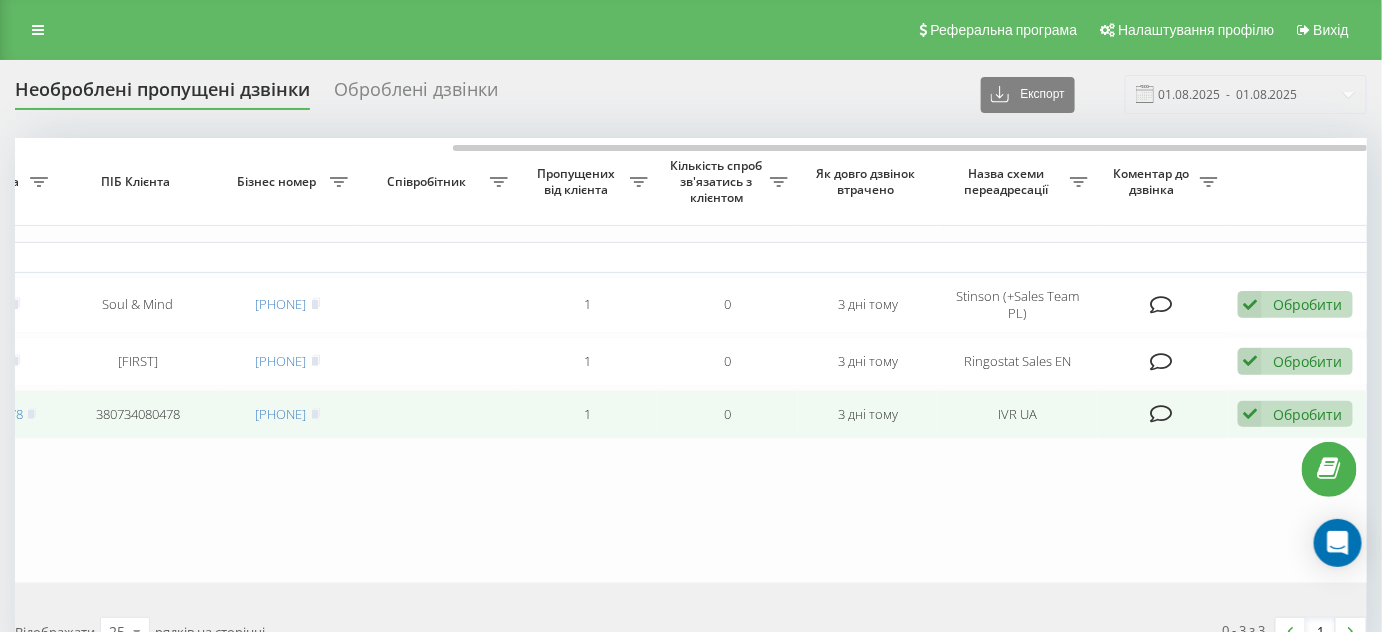 click at bounding box center [1250, 414] 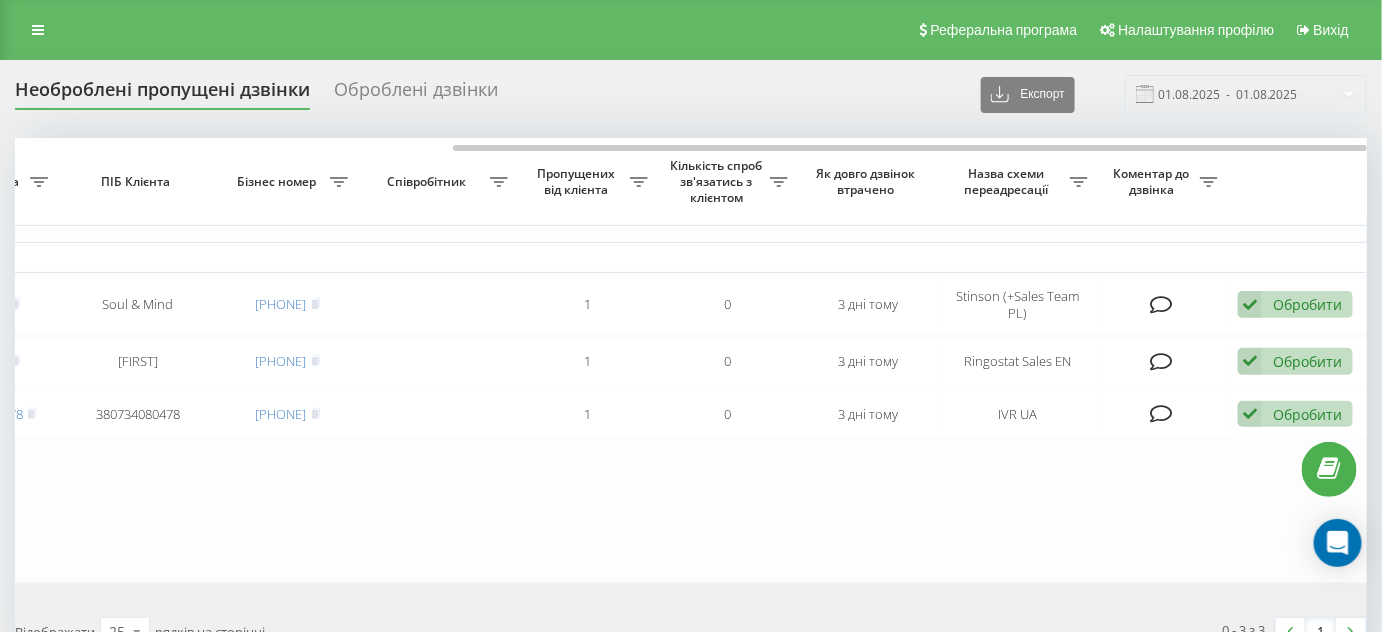 click on "П’ятниця, 1 Серпня 2025 2025-08-01 20:38:49 20:38 Поза робочим часом 48501726196 Soul & Mind 48799350768 1 0 3 дні тому Stinson (+Sales Team PL) Обробити Не вдалося зв'язатися Зв'язався з клієнтом за допомогою іншого каналу Клієнт передзвонив сам з іншого номера Інший варіант 2025-08-01 20:30:33 20:30 Поза робочим часом 16306405951 vladimir 14157353153 1 0 3 дні тому Ringostat Sales EN Обробити Не вдалося зв'язатися Зв'язався з клієнтом за допомогою іншого каналу Клієнт передзвонив сам з іншого номера Інший варіант 2025-08-01 18:04:05 18:04 Поза робочим часом 380734080478 380734080478 380442909519 1 0 3 дні тому IVR UA Обробити Не вдалося зв'язатися Інший варіант" at bounding box center [368, 360] 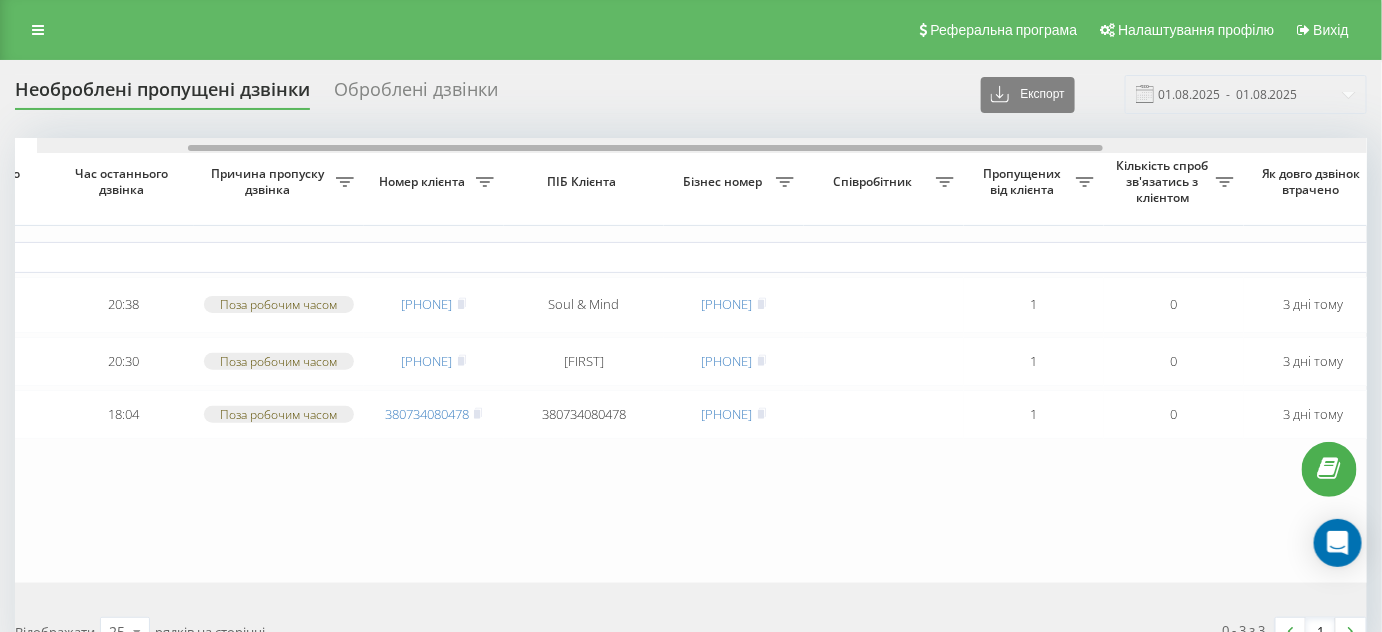 scroll, scrollTop: 0, scrollLeft: 164, axis: horizontal 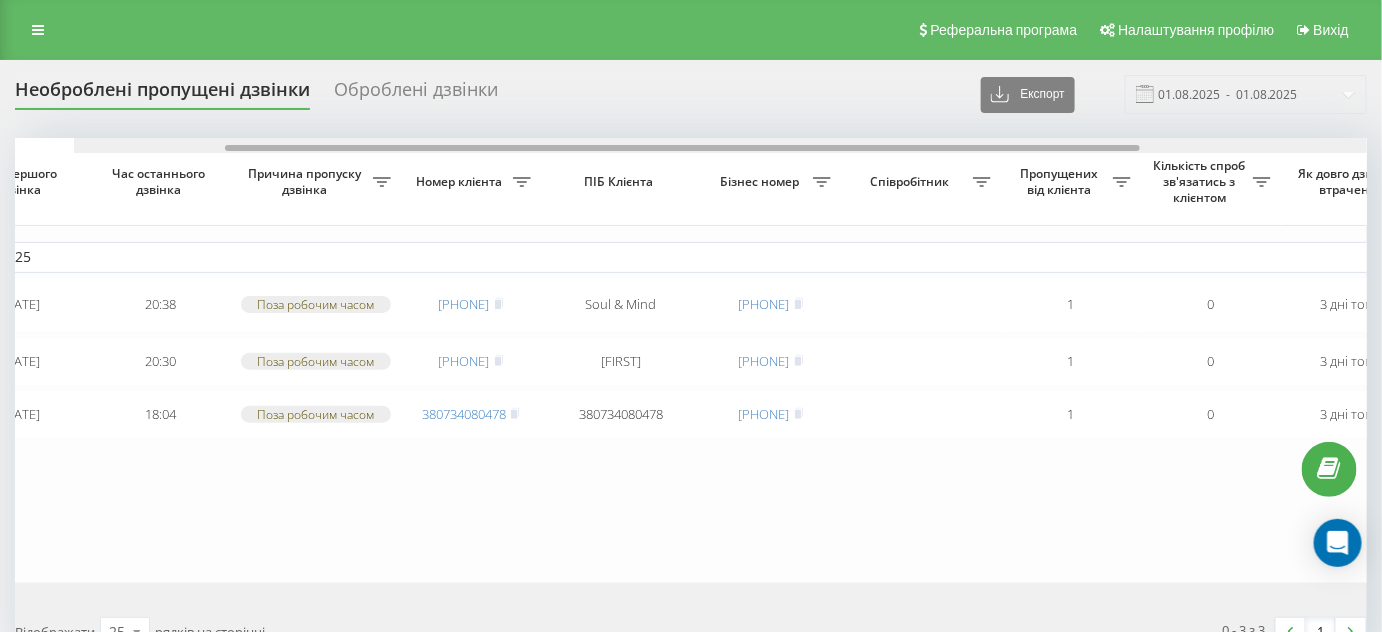 drag, startPoint x: 549, startPoint y: 146, endPoint x: 222, endPoint y: 147, distance: 327.00153 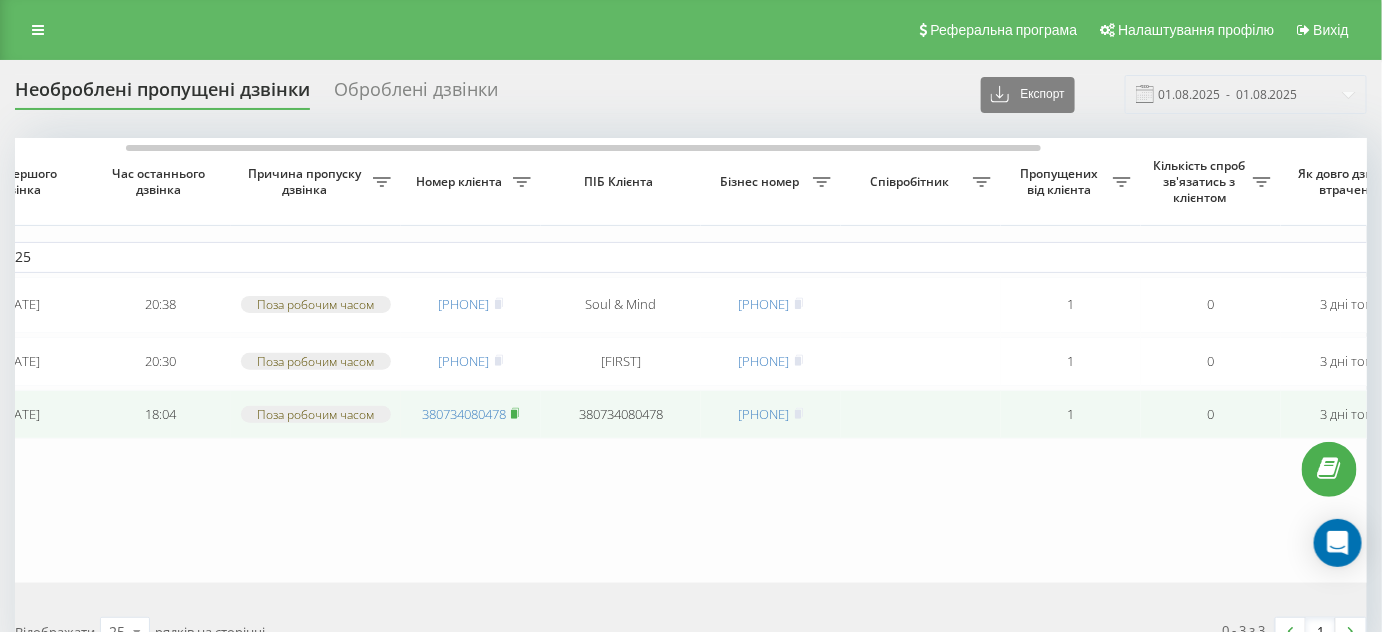 click 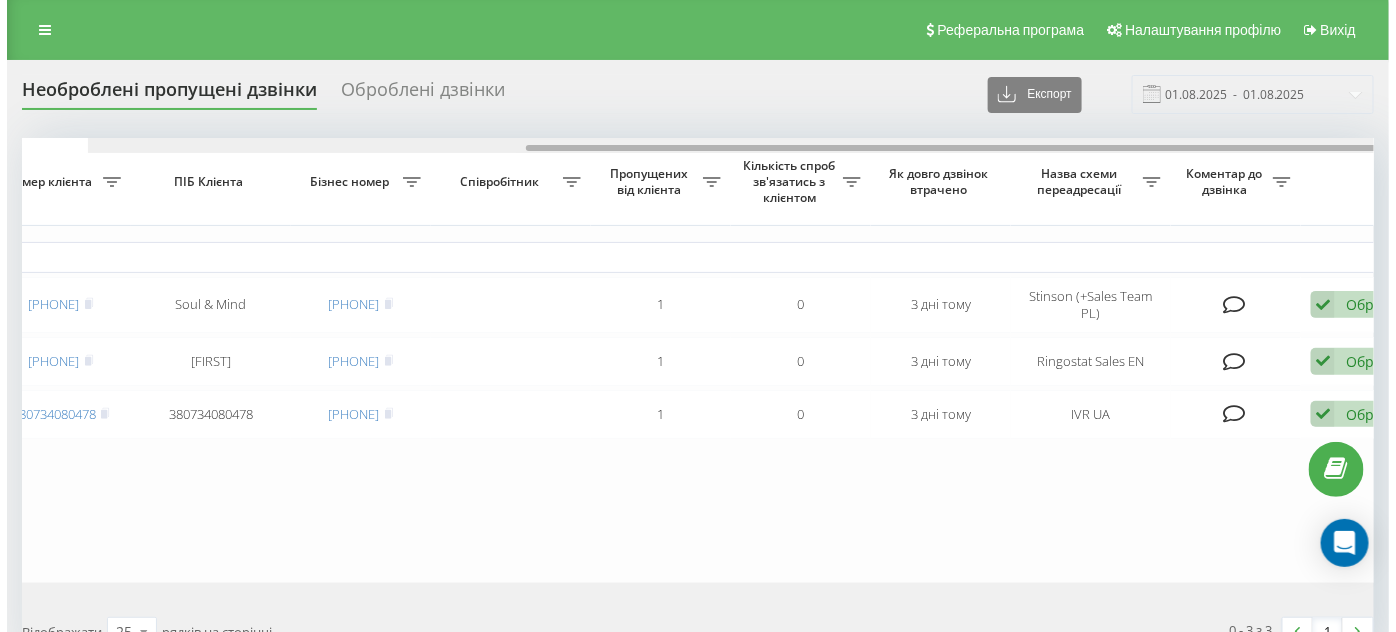 scroll, scrollTop: 0, scrollLeft: 647, axis: horizontal 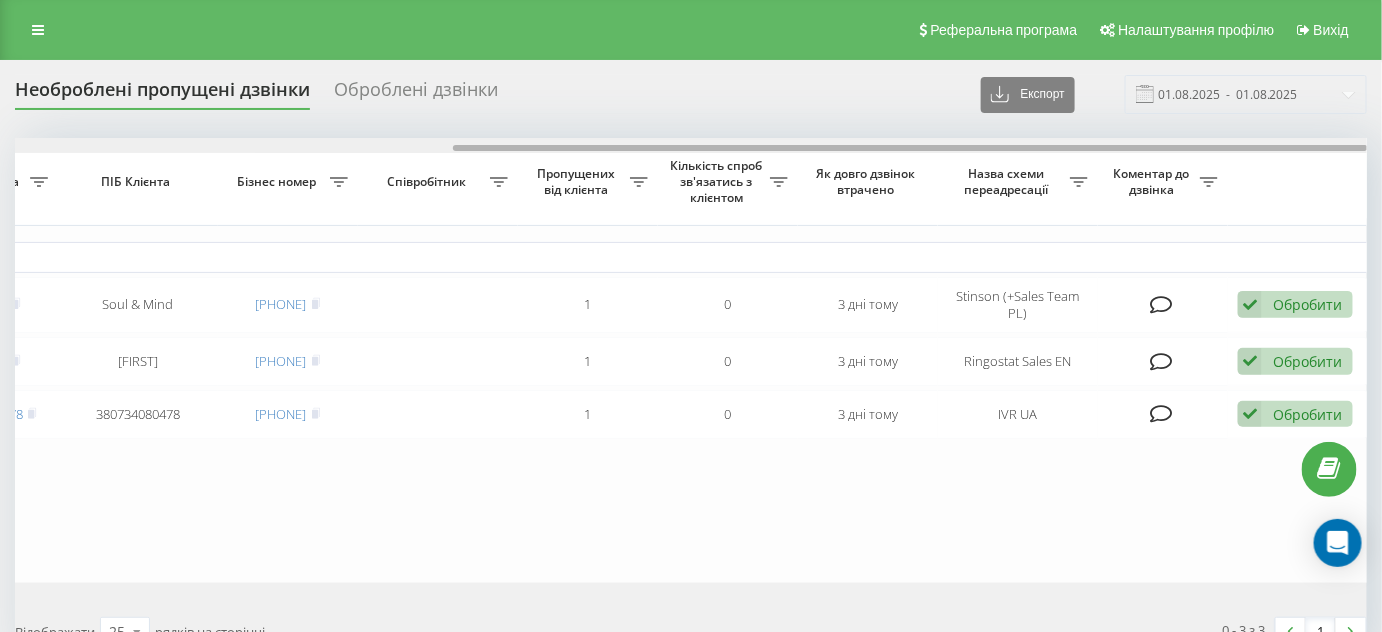 drag, startPoint x: 434, startPoint y: 147, endPoint x: 960, endPoint y: 146, distance: 526.001 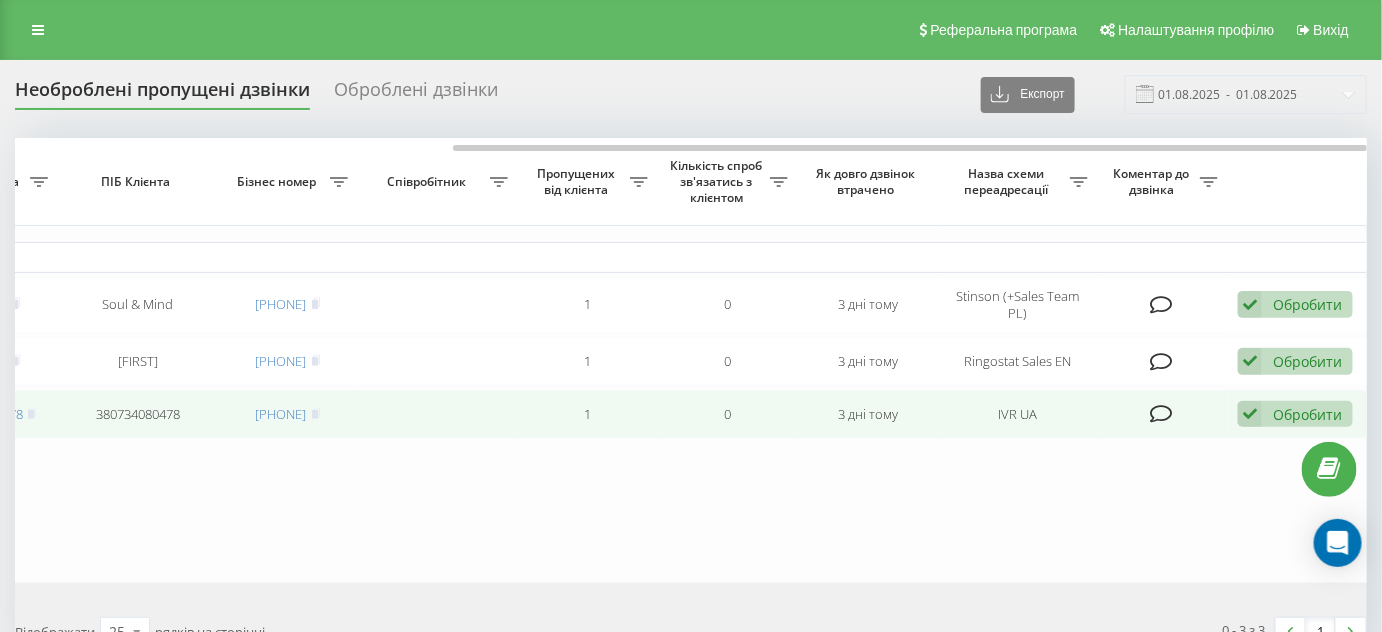 click at bounding box center (1250, 414) 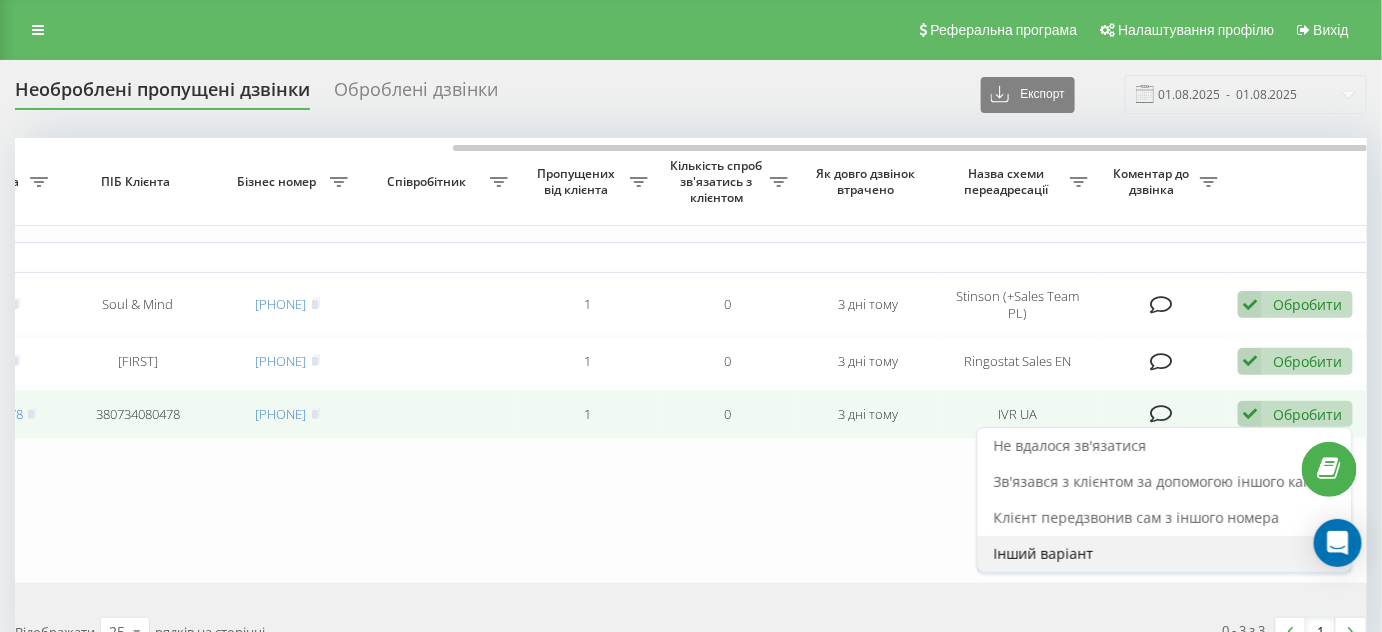 click on "Інший варіант" at bounding box center [1044, 553] 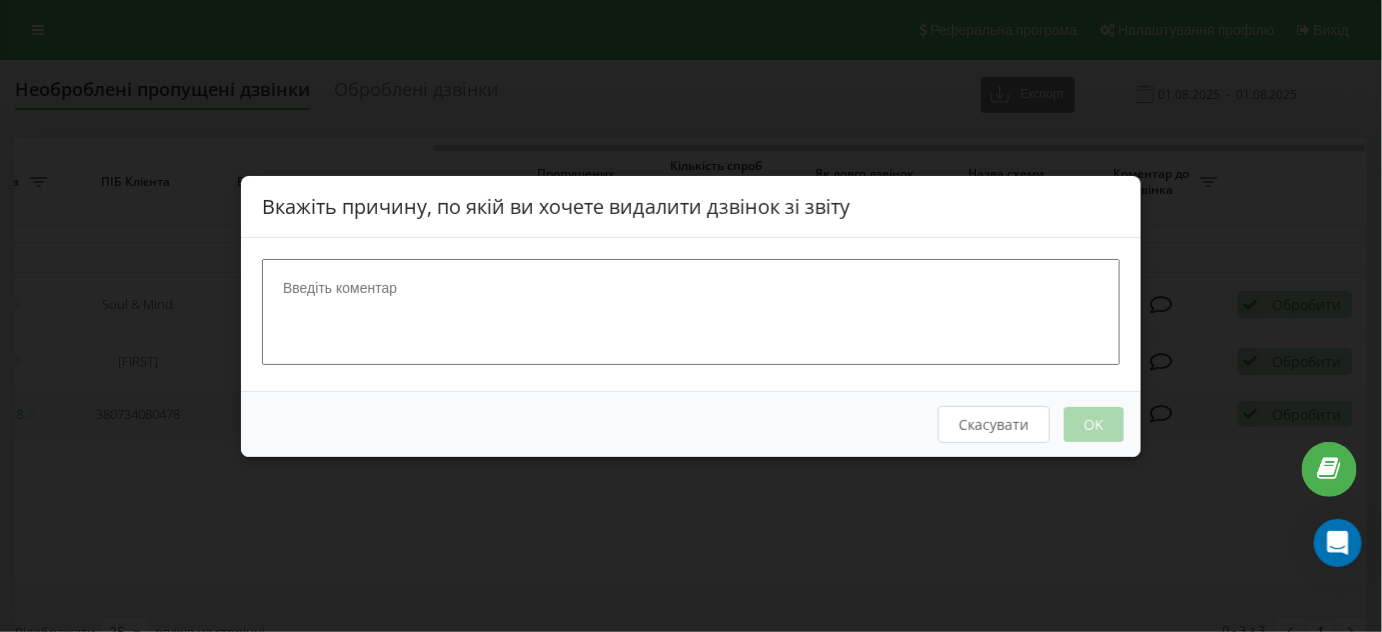 scroll, scrollTop: 0, scrollLeft: 633, axis: horizontal 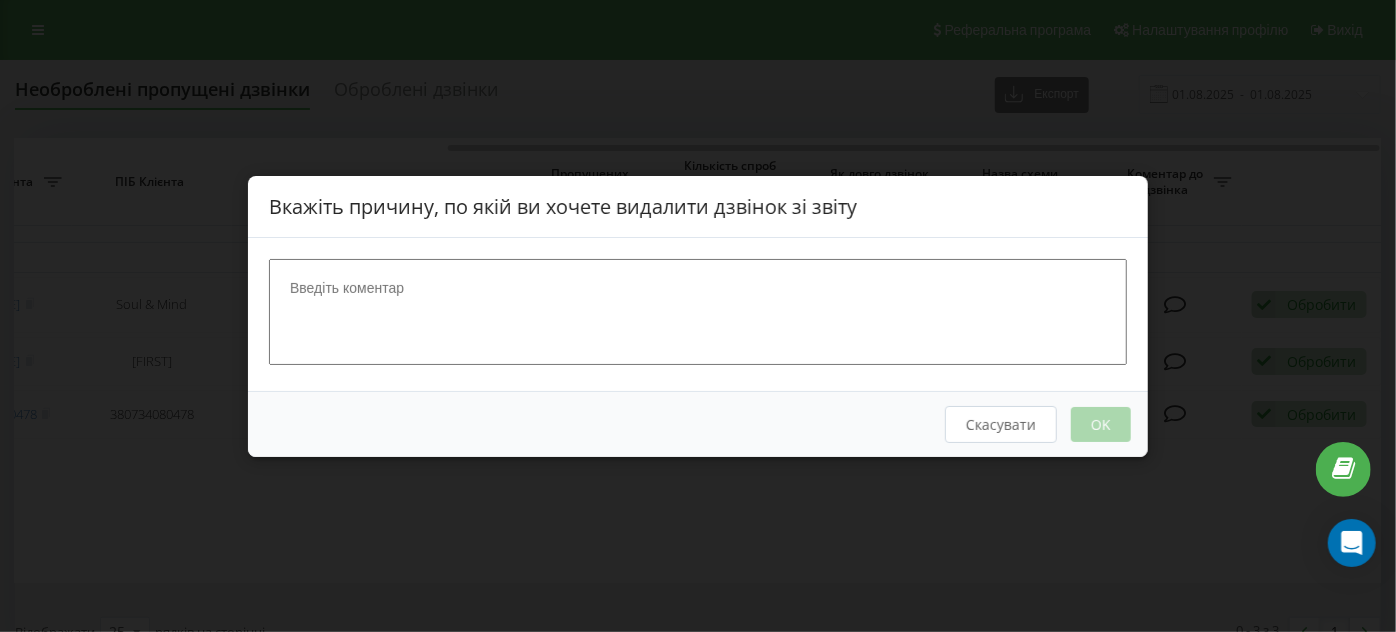 click at bounding box center (698, 311) 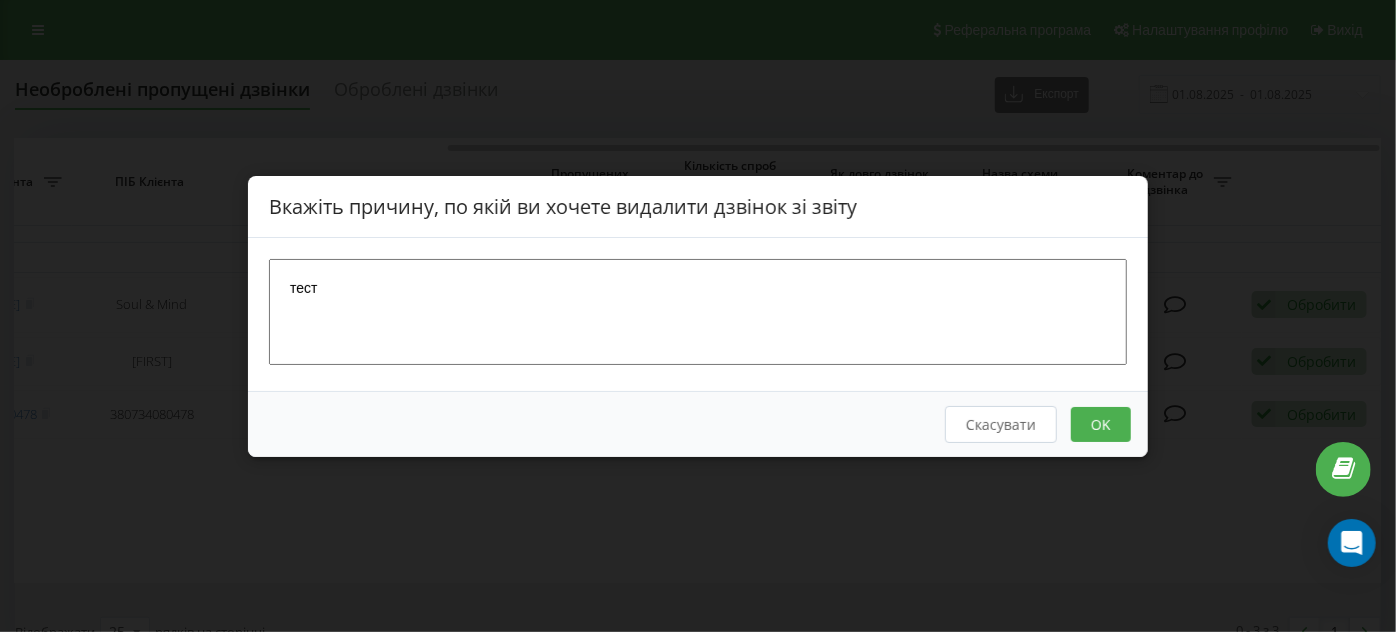 type on "тест" 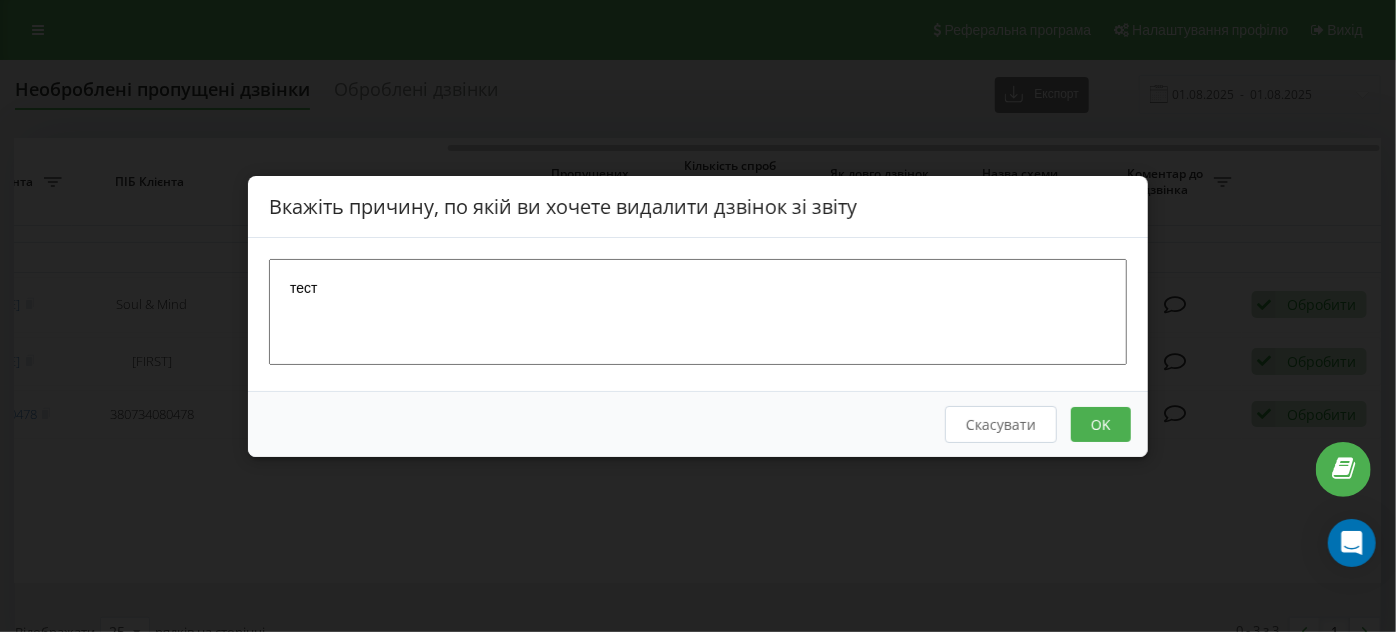 click on "OK" at bounding box center [1101, 423] 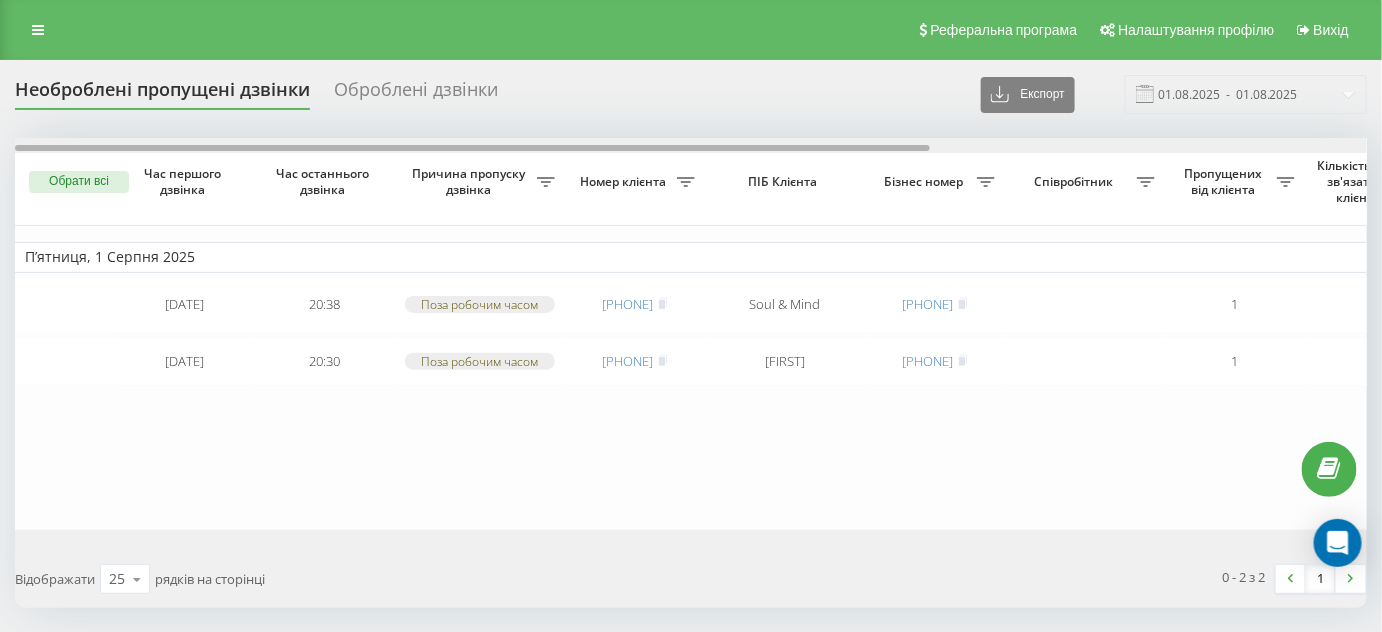 scroll, scrollTop: 0, scrollLeft: 647, axis: horizontal 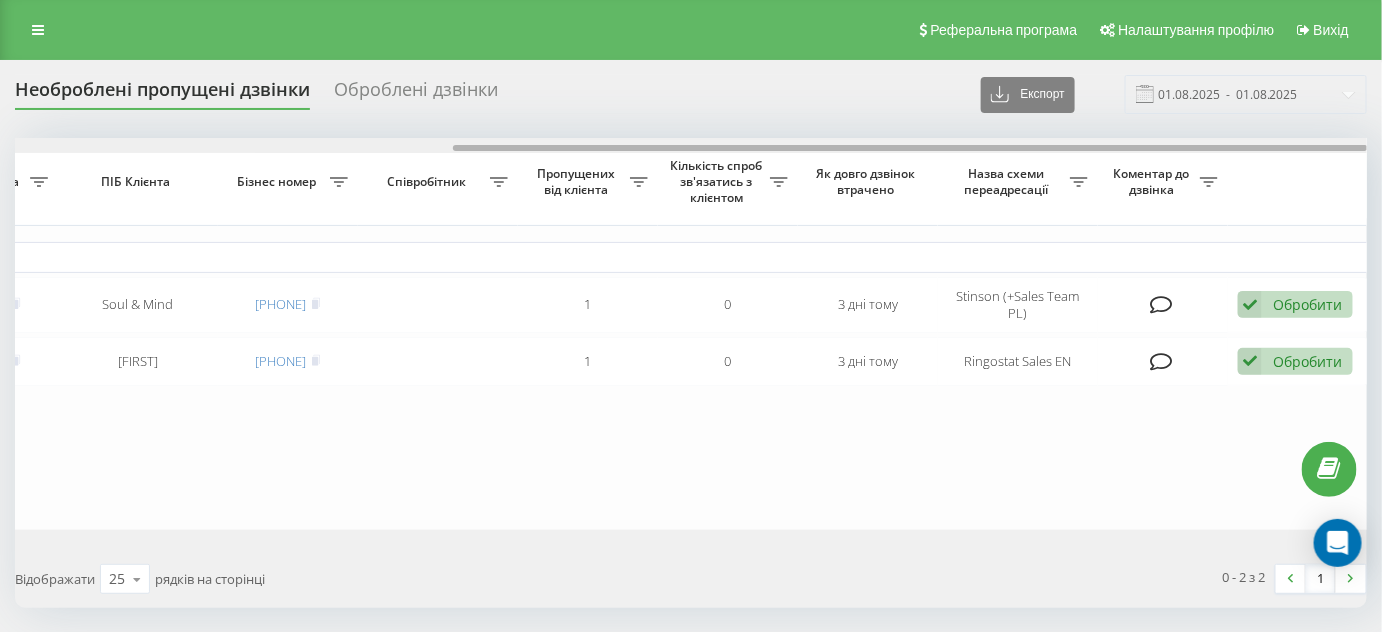 drag, startPoint x: 611, startPoint y: 143, endPoint x: 425, endPoint y: 144, distance: 186.00269 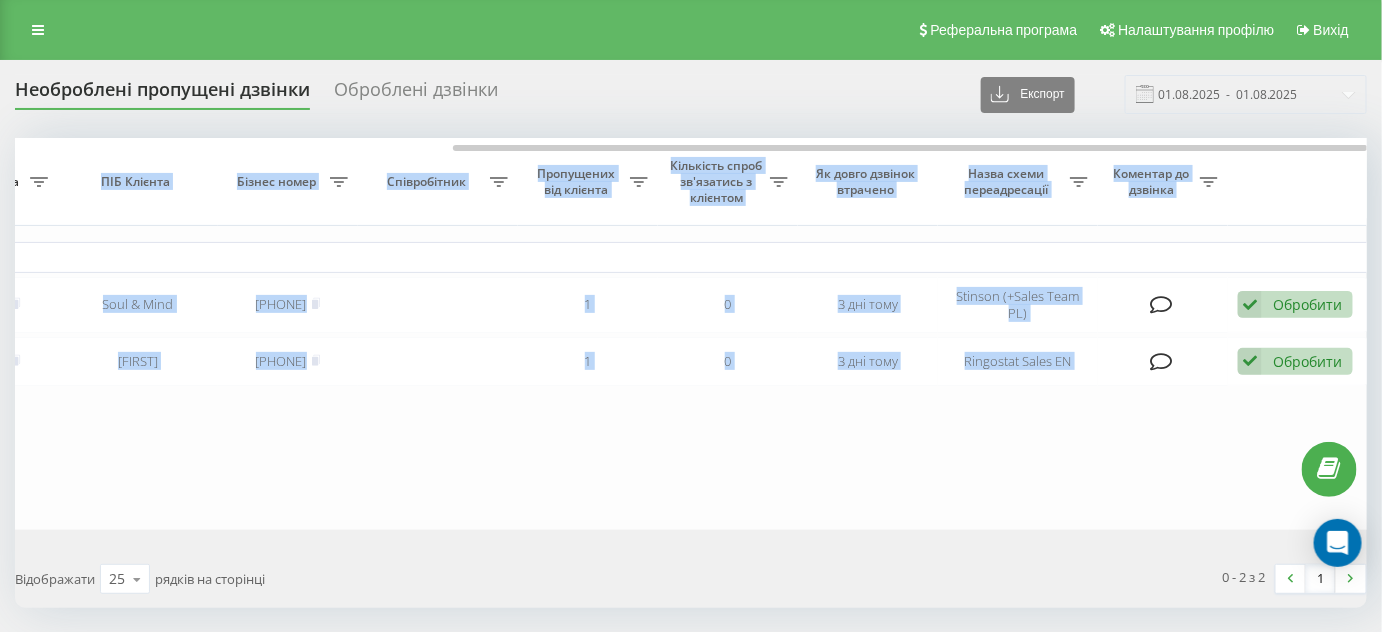 drag, startPoint x: 480, startPoint y: 143, endPoint x: 114, endPoint y: 154, distance: 366.16525 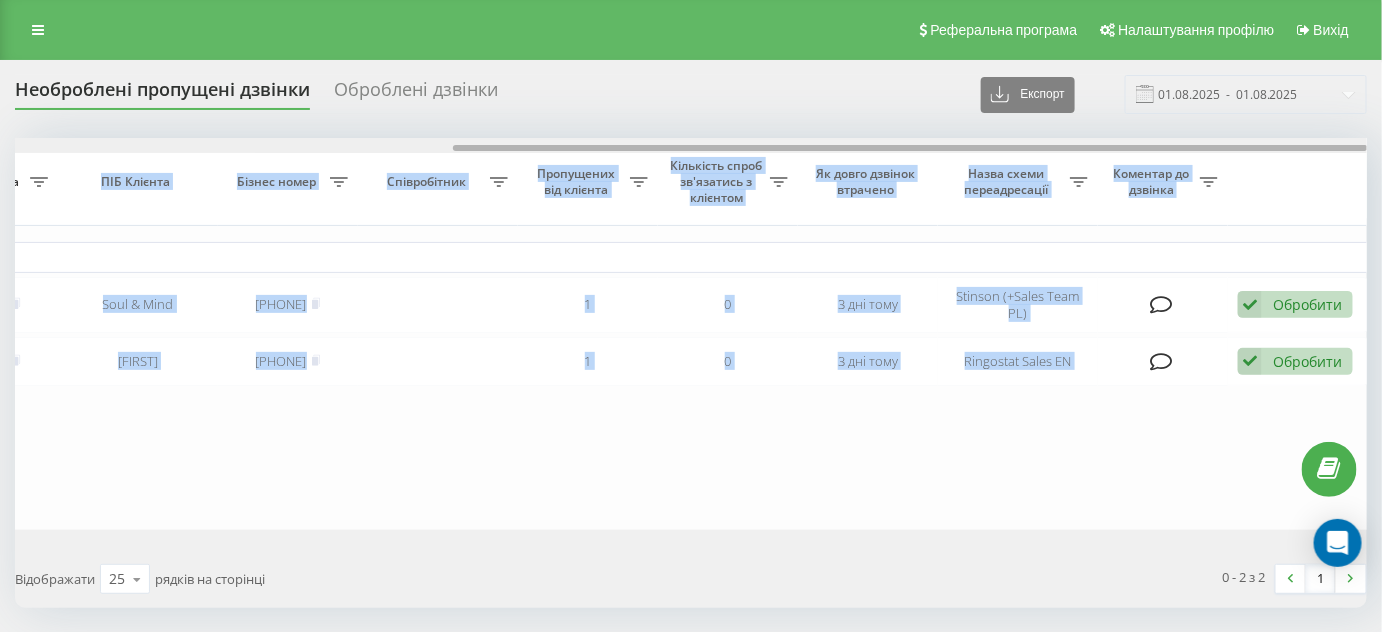click at bounding box center [910, 148] 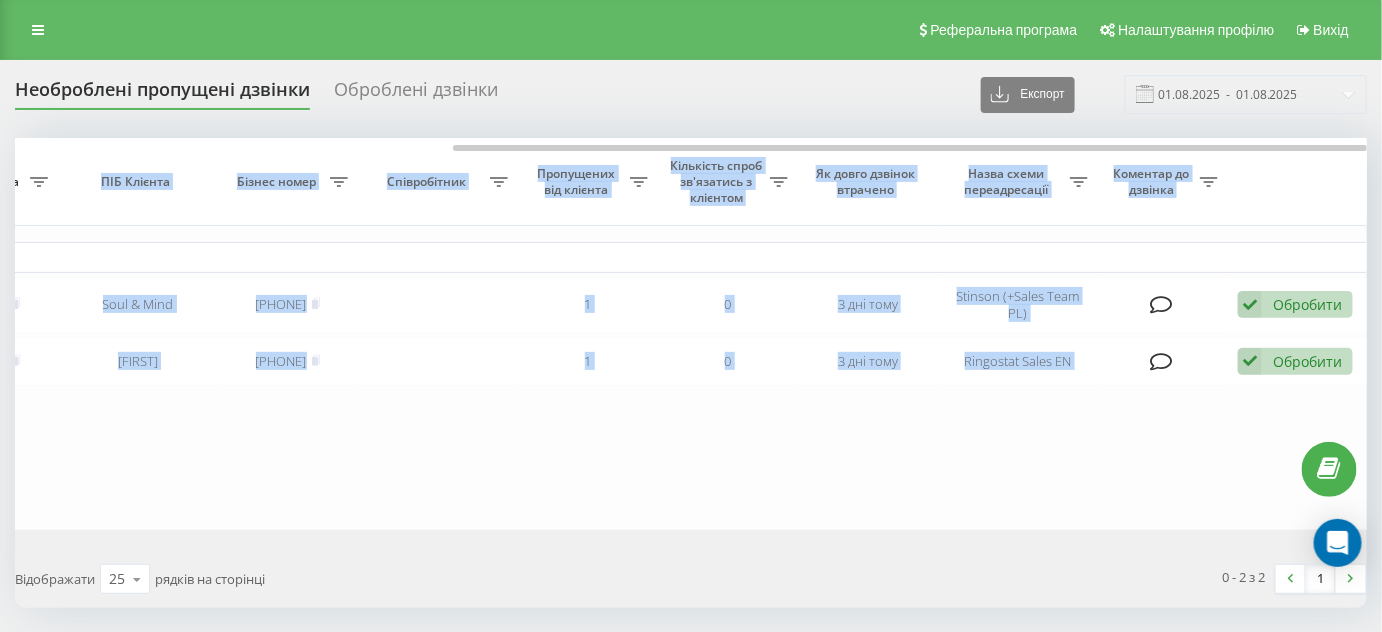 click on "П’ятниця, 1 Серпня 2025 2025-08-01 20:38:49 20:38 Поза робочим часом 48501726196 Soul & Mind 48799350768 1 0 3 дні тому Stinson (+Sales Team PL) Обробити Не вдалося зв'язатися Зв'язався з клієнтом за допомогою іншого каналу Клієнт передзвонив сам з іншого номера Інший варіант 2025-08-01 20:30:33 20:30 Поза робочим часом 16306405951 vladimir 14157353153 1 0 3 дні тому Ringostat Sales EN Обробити Не вдалося зв'язатися Зв'язався з клієнтом за допомогою іншого каналу Клієнт передзвонив сам з іншого номера Інший варіант" at bounding box center [368, 333] 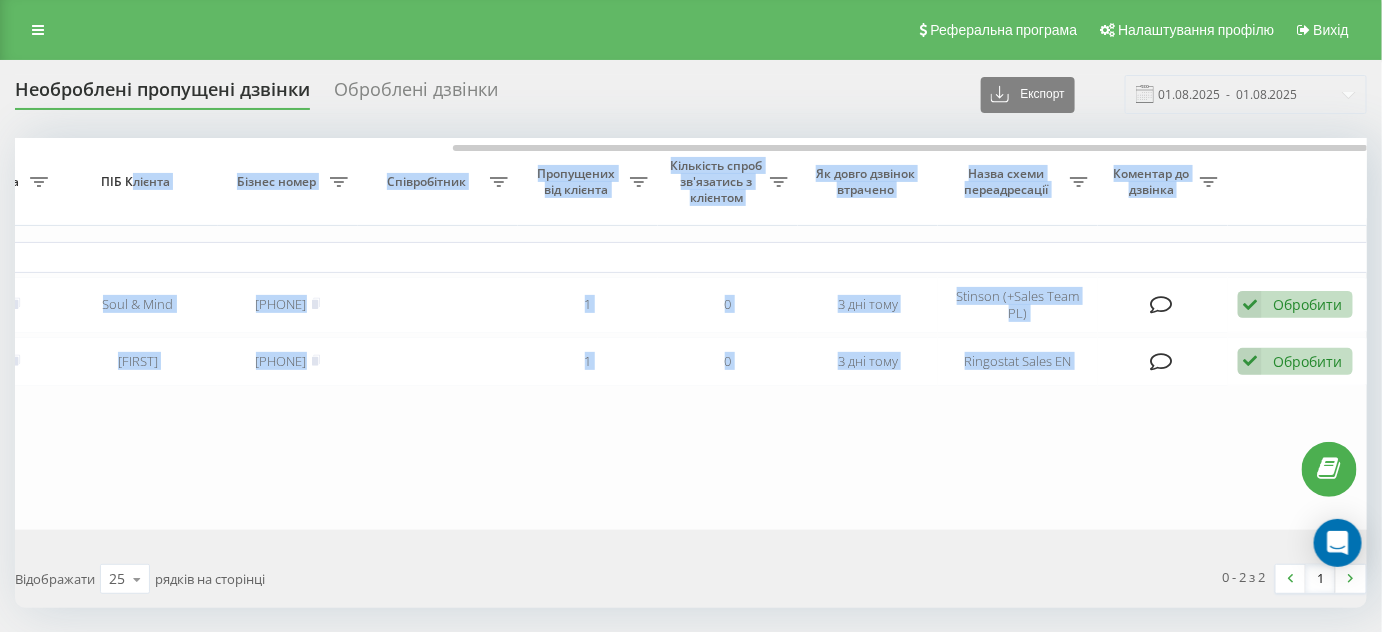 drag, startPoint x: 590, startPoint y: 151, endPoint x: 130, endPoint y: 159, distance: 460.06955 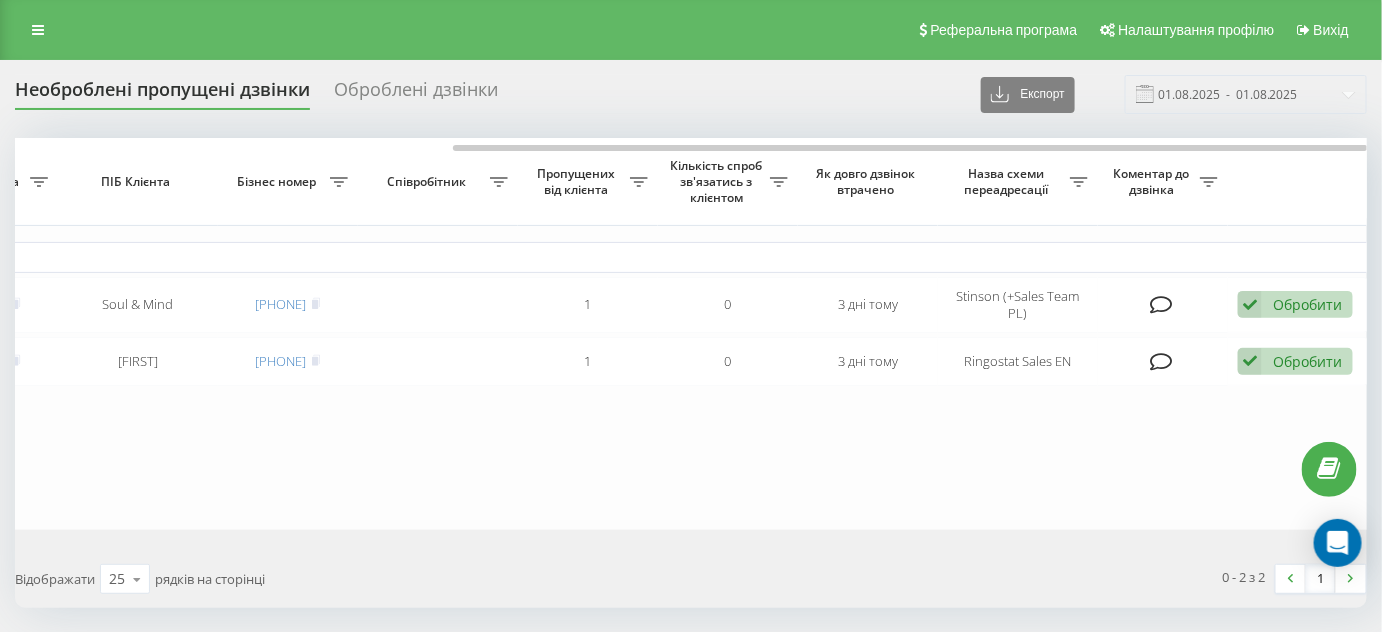 click on "Обрати всі Час першого дзвінка Час останнього дзвінка Причина пропуску дзвінка Номер клієнта ПІБ Клієнта Бізнес номер Співробітник Пропущених від клієнта Кількість спроб зв'язатись з клієнтом Як довго дзвінок втрачено Назва схеми переадресації Коментар до дзвінка П’ятниця, 1 Серпня 2025 2025-08-01 20:38:49 20:38 Поза робочим часом 48501726196 Soul & Mind 48799350768 1 0 3 дні тому Stinson (+Sales Team PL) Обробити Не вдалося зв'язатися Зв'язався з клієнтом за допомогою іншого каналу Клієнт передзвонив сам з іншого номера Інший варіант 2025-08-01 20:30:33 20:30 Поза робочим часом 16306405951 vladimir 14157353153 1 0 25 10 25" at bounding box center (691, 372) 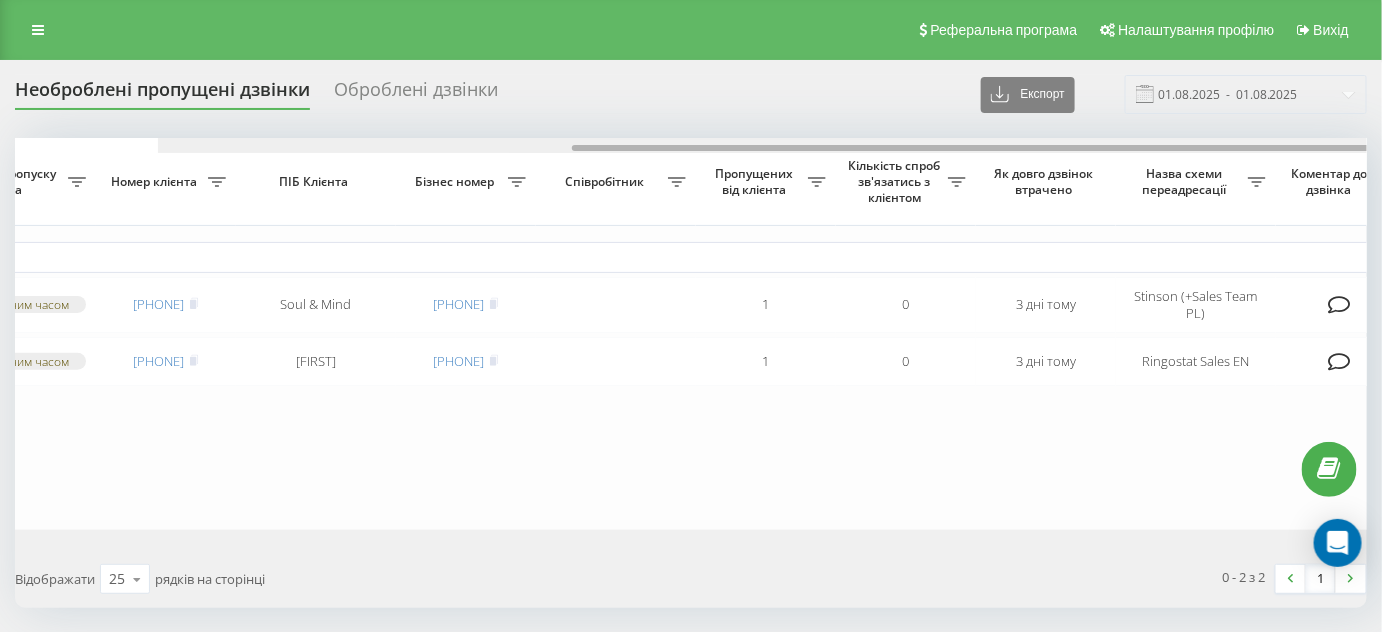 scroll, scrollTop: 0, scrollLeft: 0, axis: both 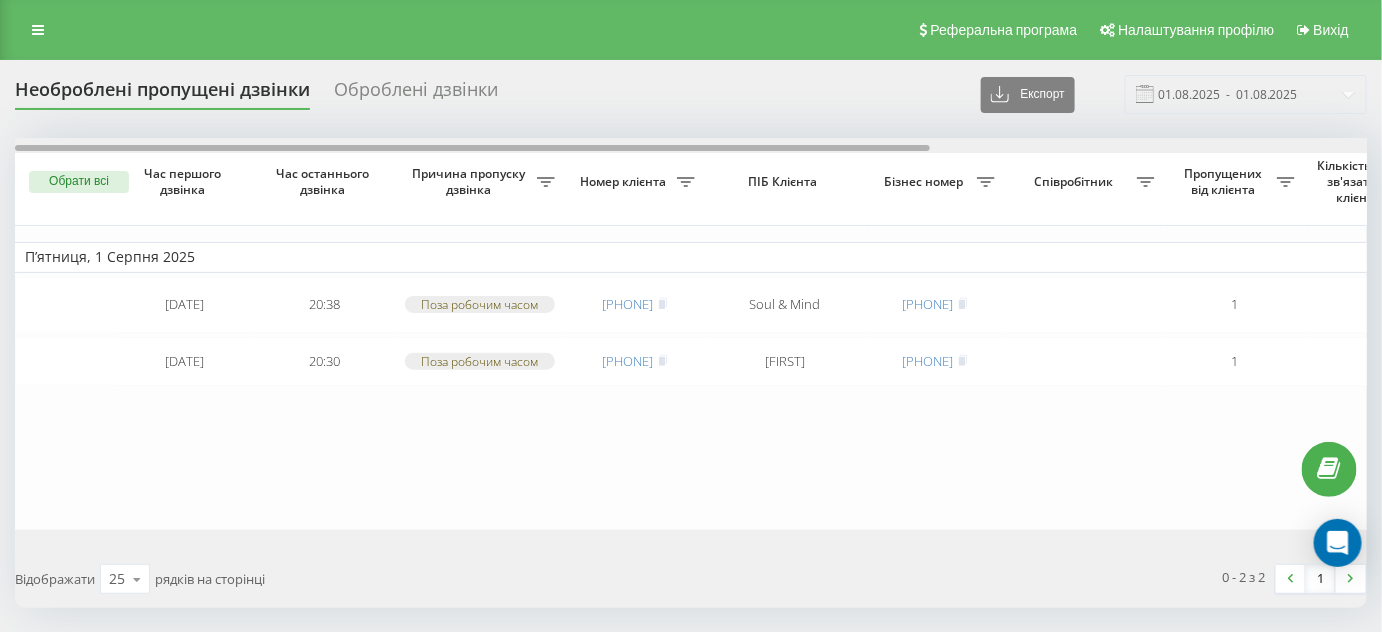 drag, startPoint x: 529, startPoint y: 146, endPoint x: 8, endPoint y: 194, distance: 523.2065 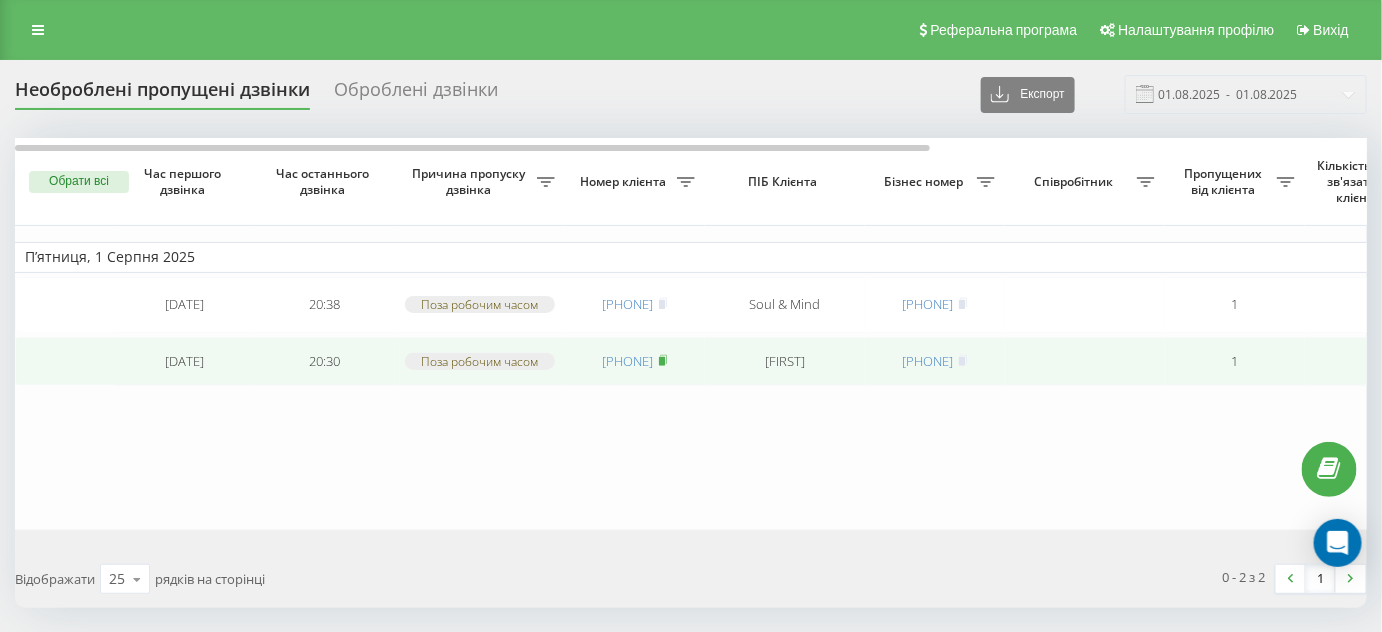 click 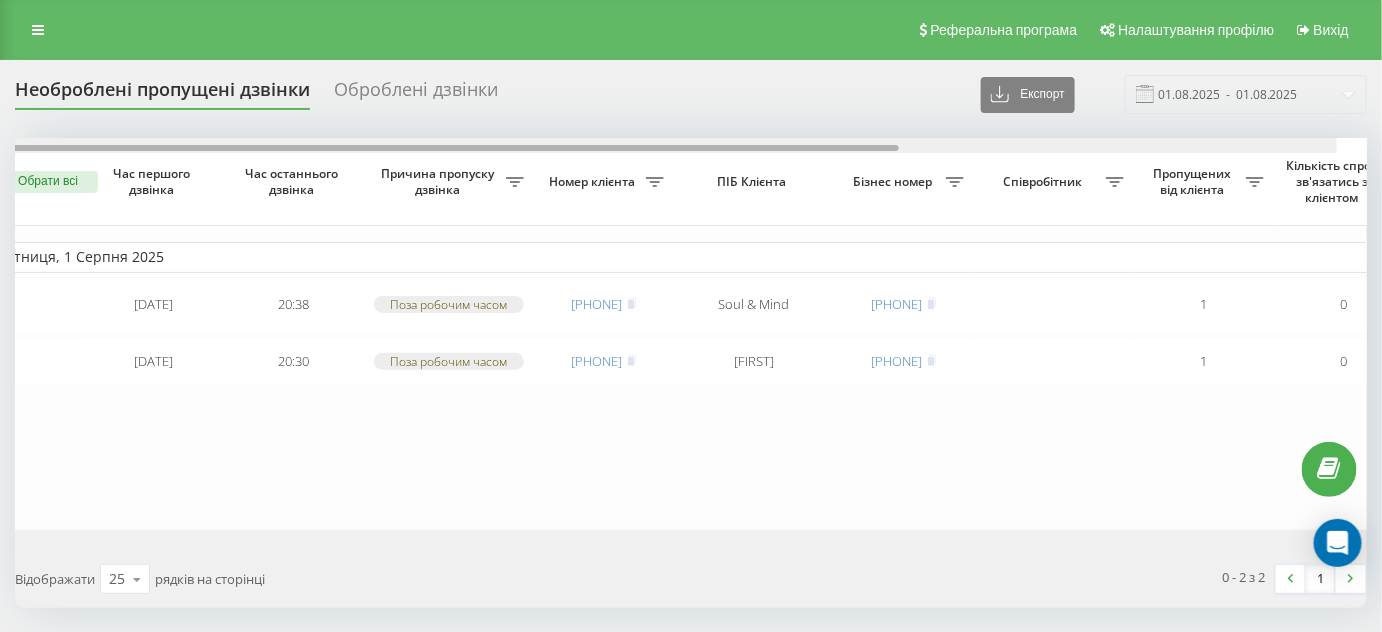 scroll, scrollTop: 0, scrollLeft: 0, axis: both 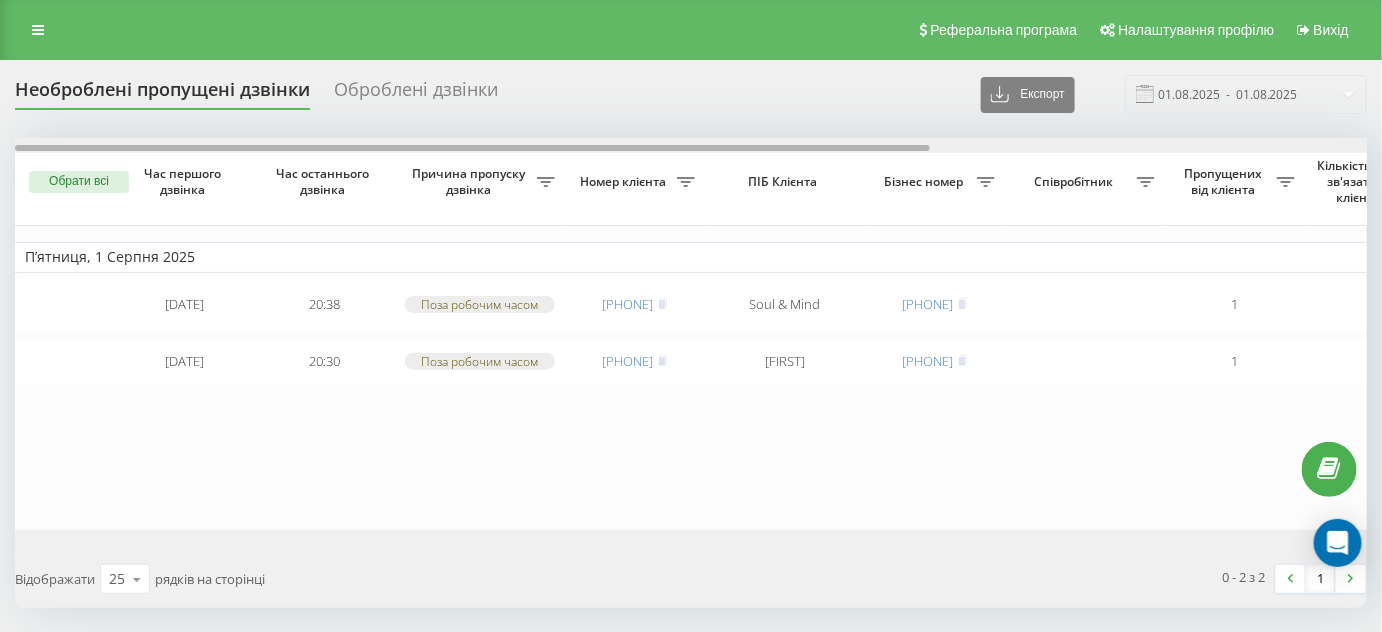 drag, startPoint x: 544, startPoint y: 148, endPoint x: 514, endPoint y: 164, distance: 34 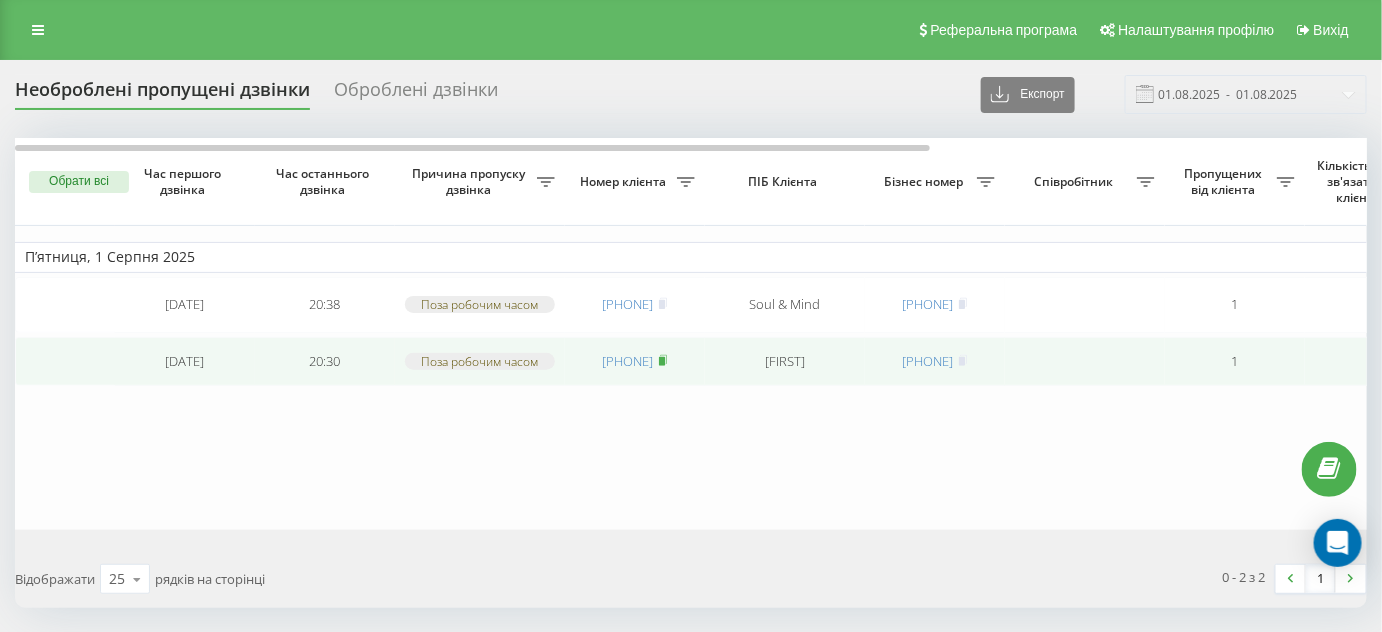 click 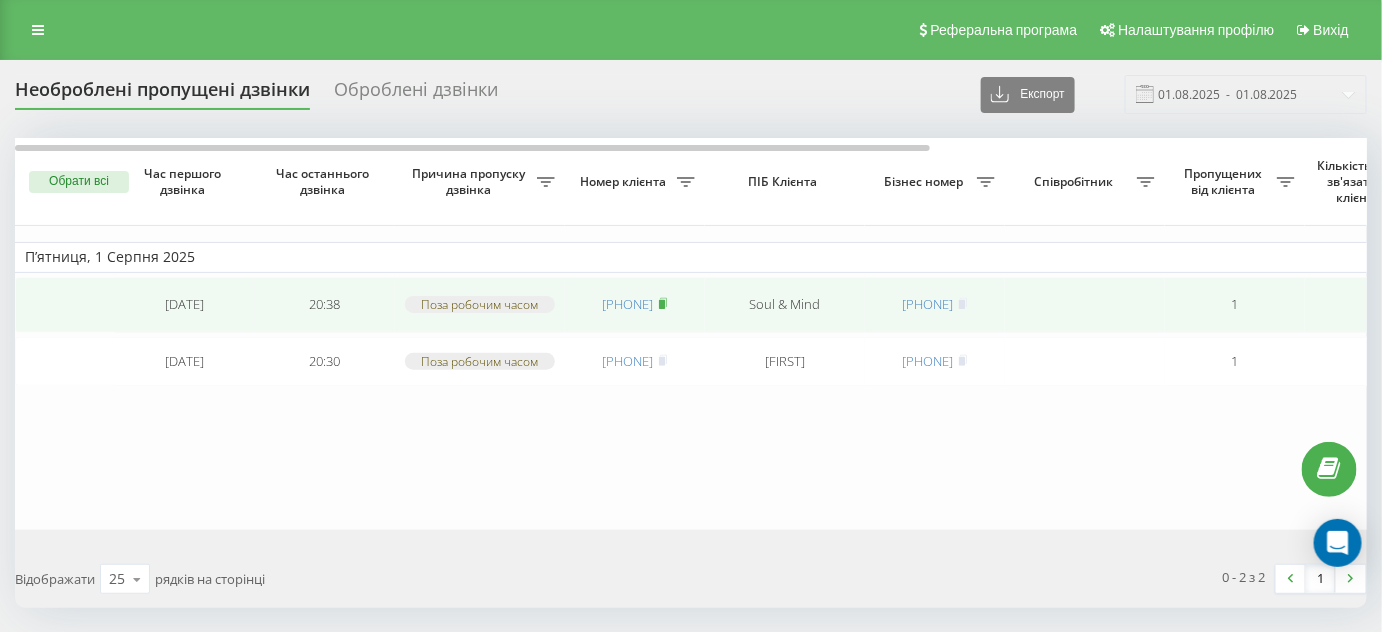 click 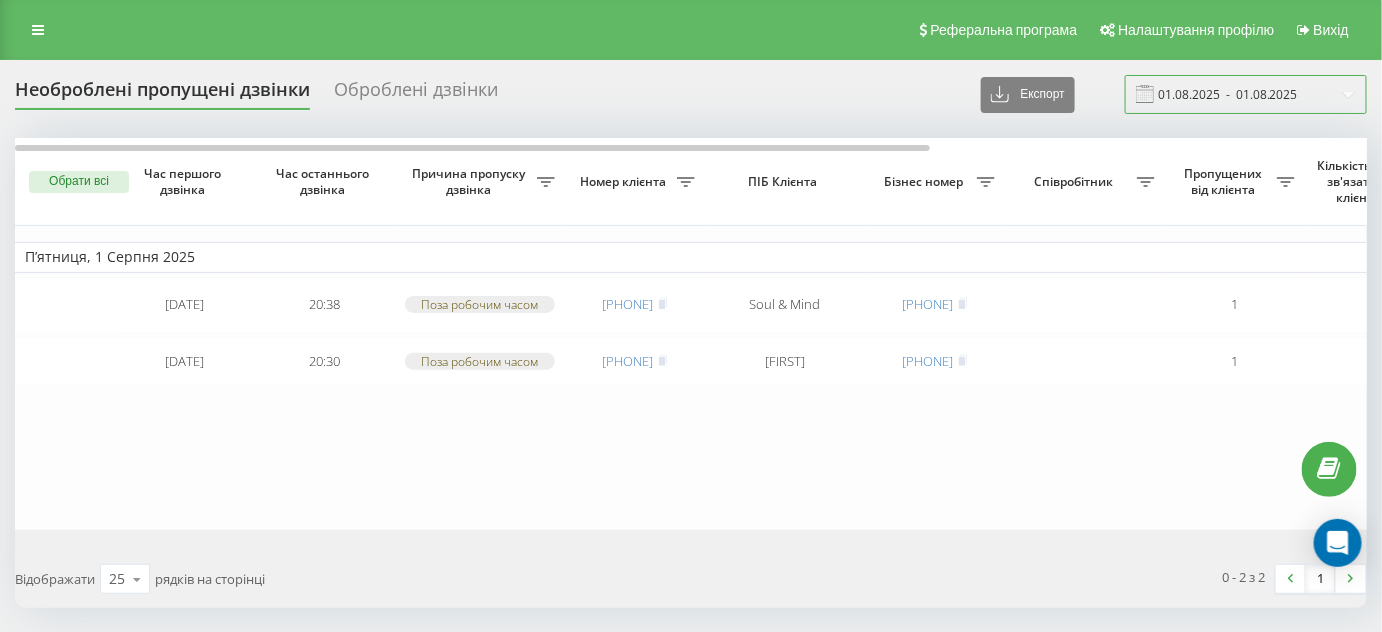 click on "01.08.2025  -  01.08.2025" at bounding box center (1246, 94) 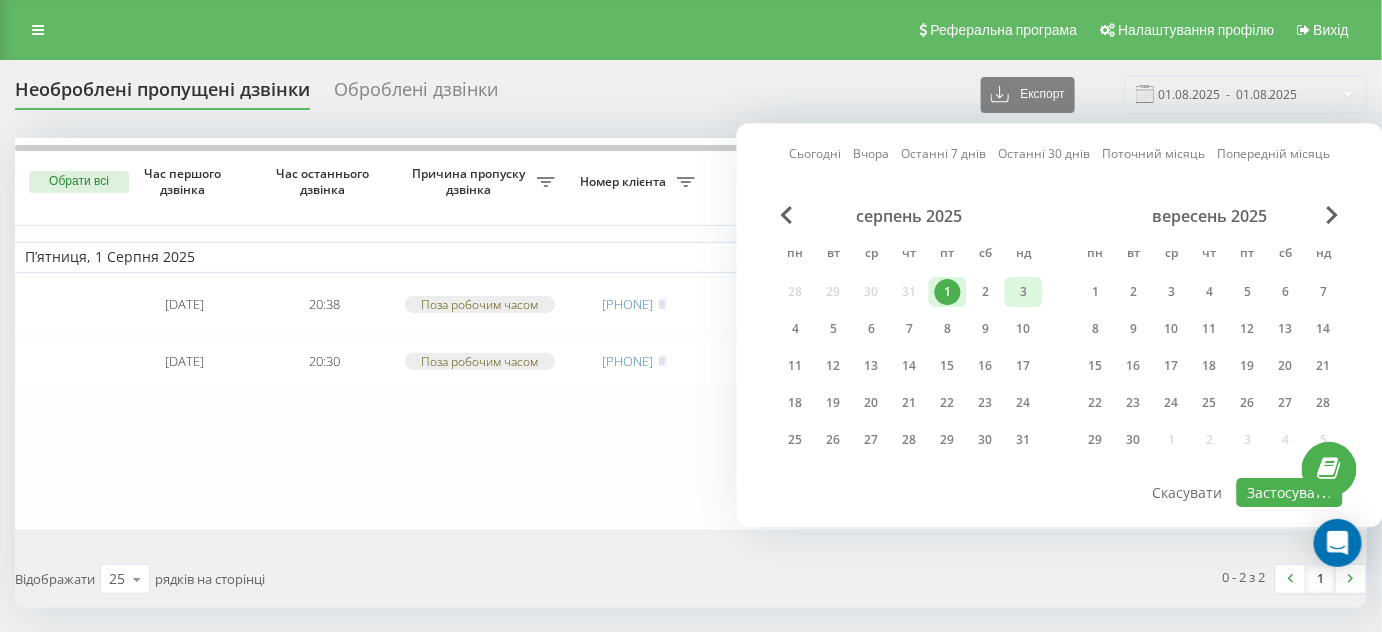 click on "3" at bounding box center (1024, 292) 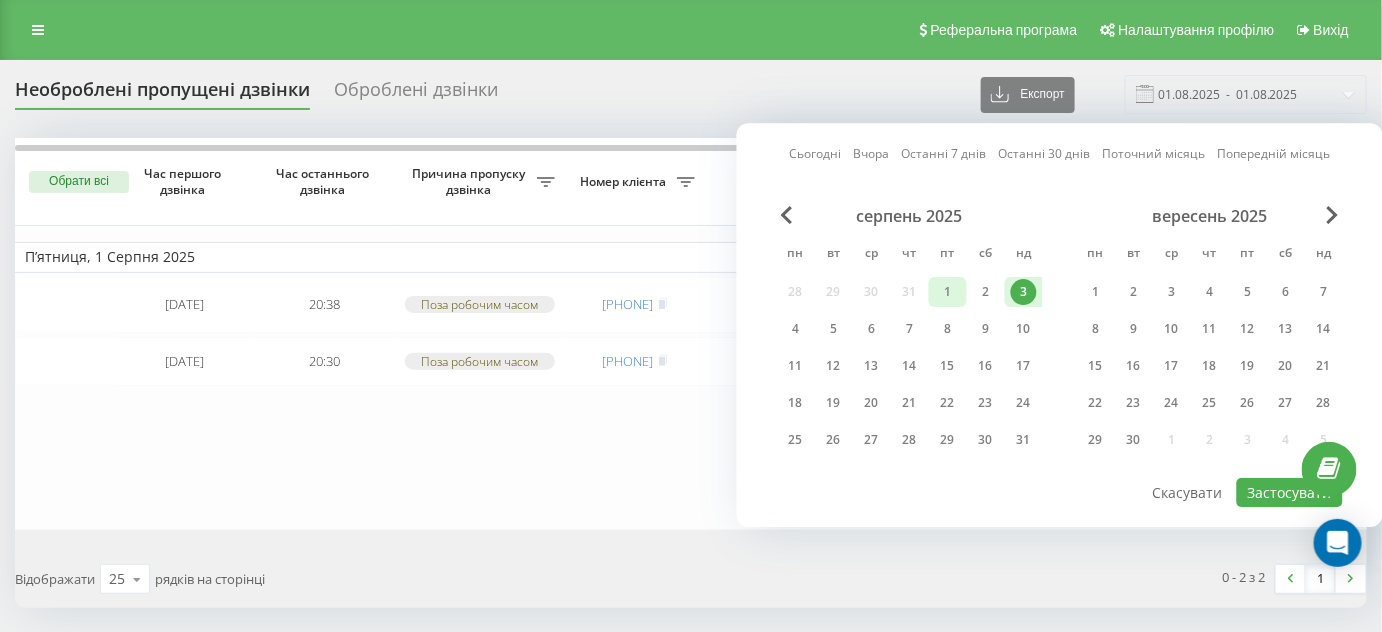 click on "1" at bounding box center [948, 292] 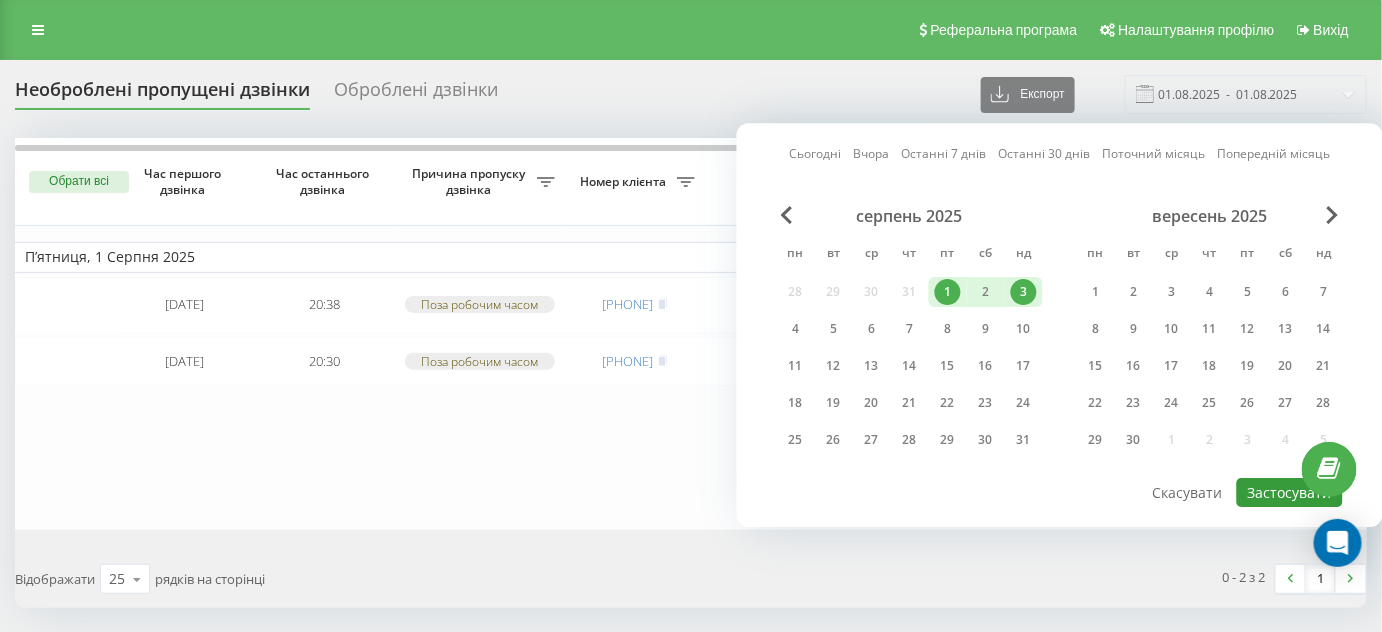click on "Застосувати" at bounding box center [1290, 492] 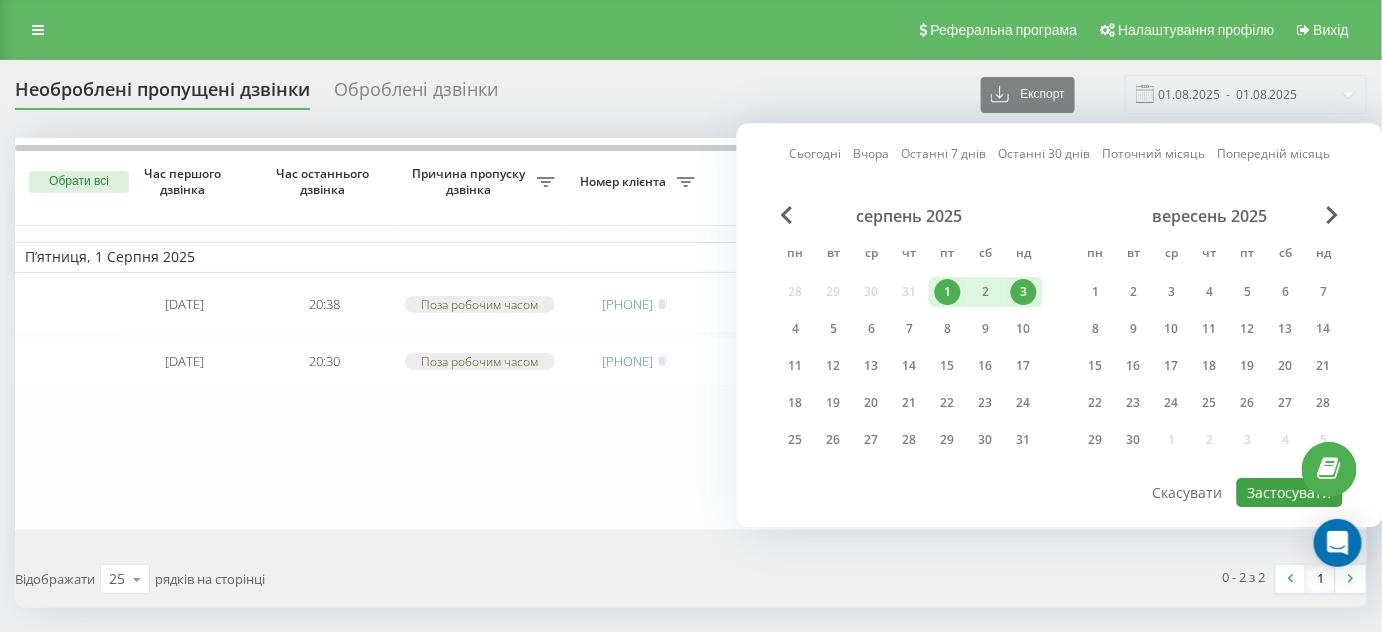 type on "01.08.2025  -  03.08.2025" 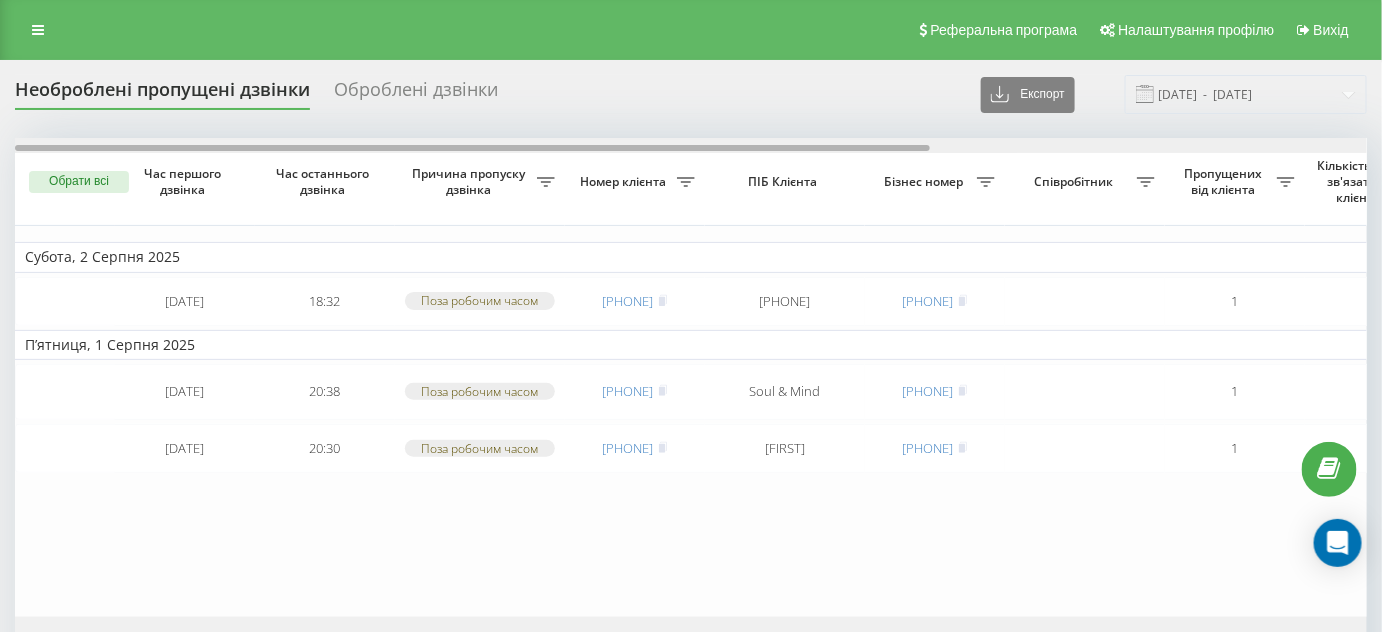 scroll, scrollTop: 0, scrollLeft: 647, axis: horizontal 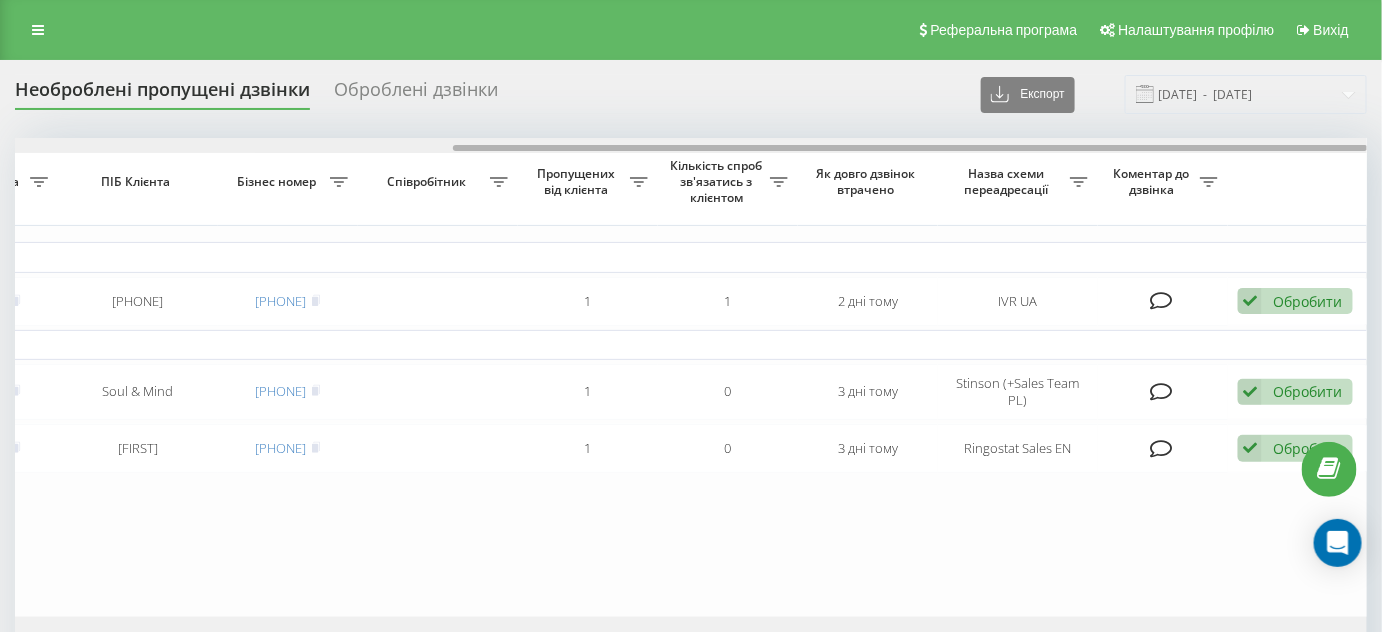drag, startPoint x: 642, startPoint y: 142, endPoint x: 727, endPoint y: 142, distance: 85 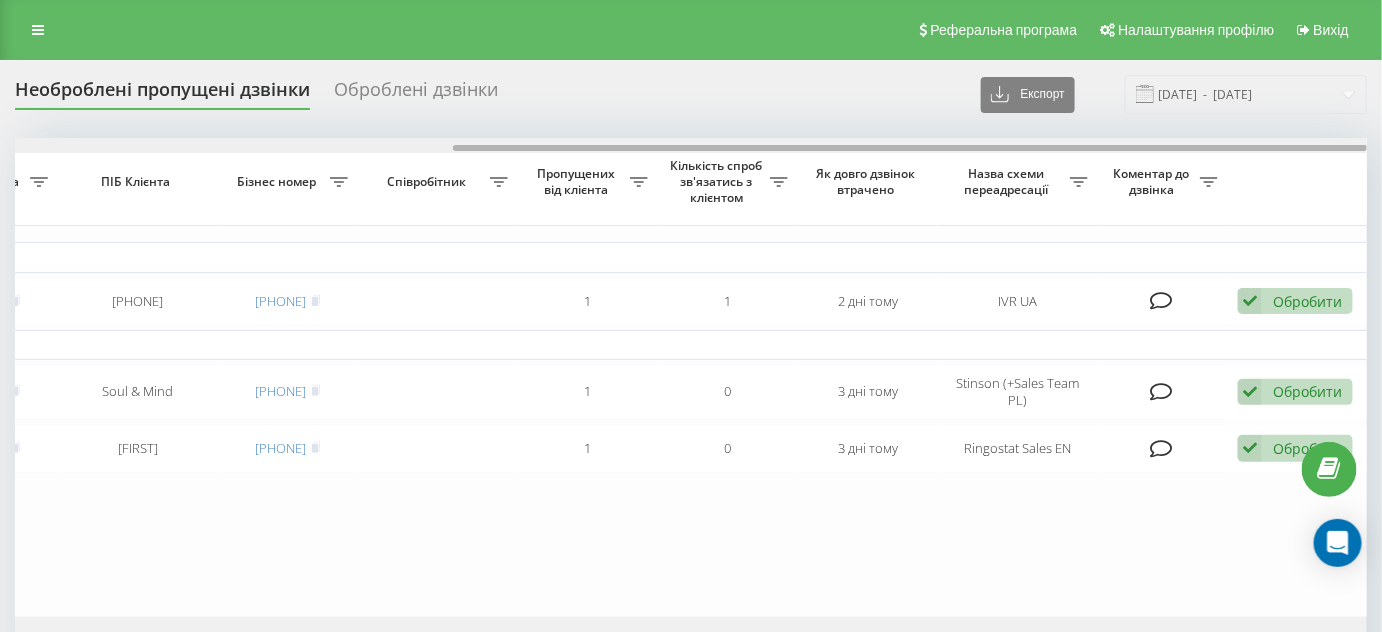 drag, startPoint x: 727, startPoint y: 151, endPoint x: 710, endPoint y: 146, distance: 17.720045 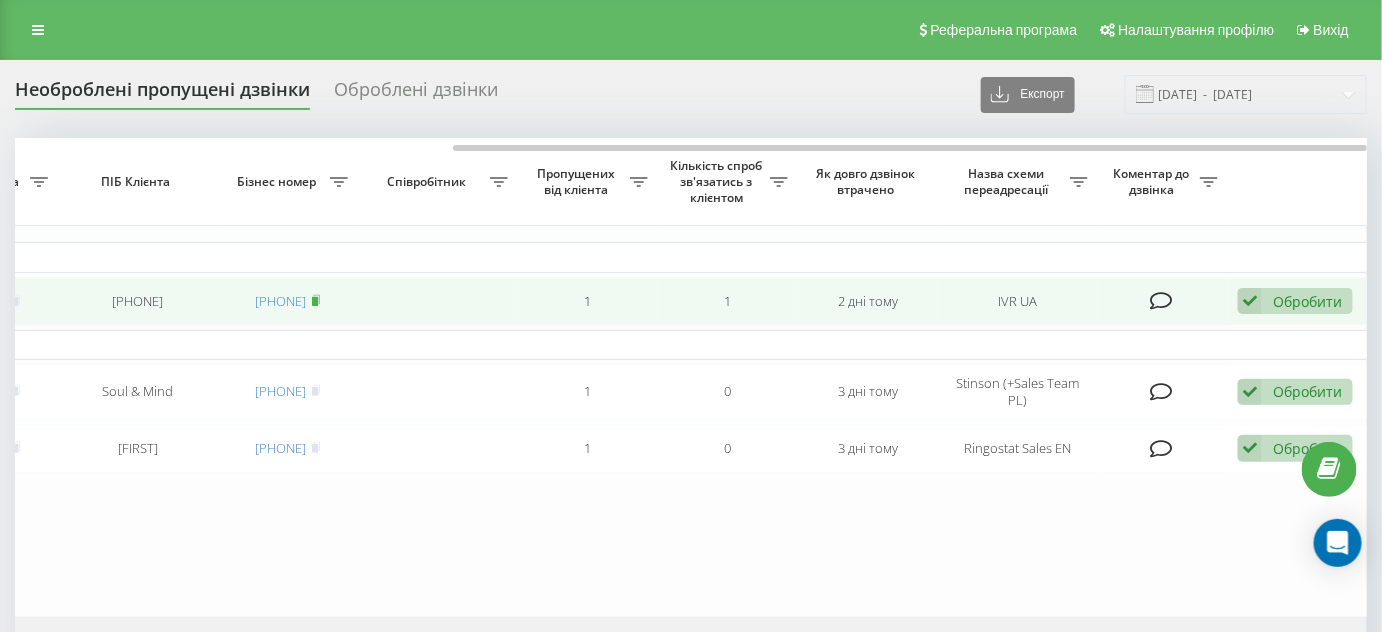 click 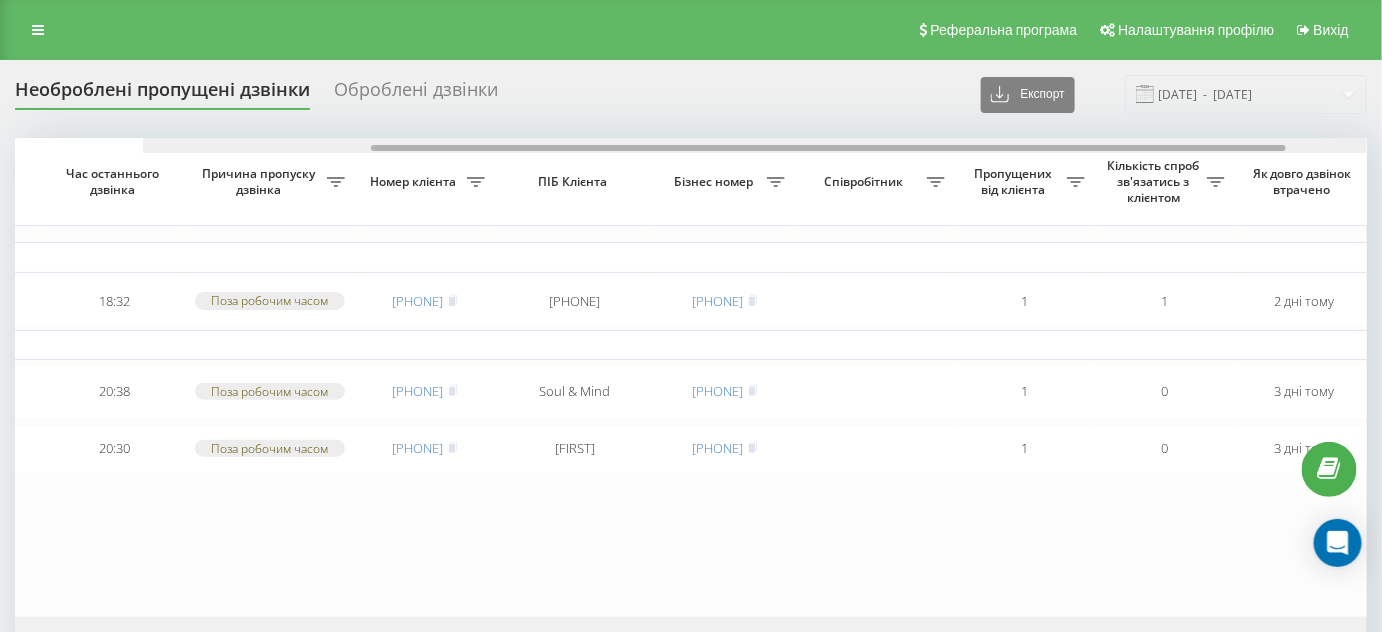 drag, startPoint x: 817, startPoint y: 146, endPoint x: 520, endPoint y: 150, distance: 297.02695 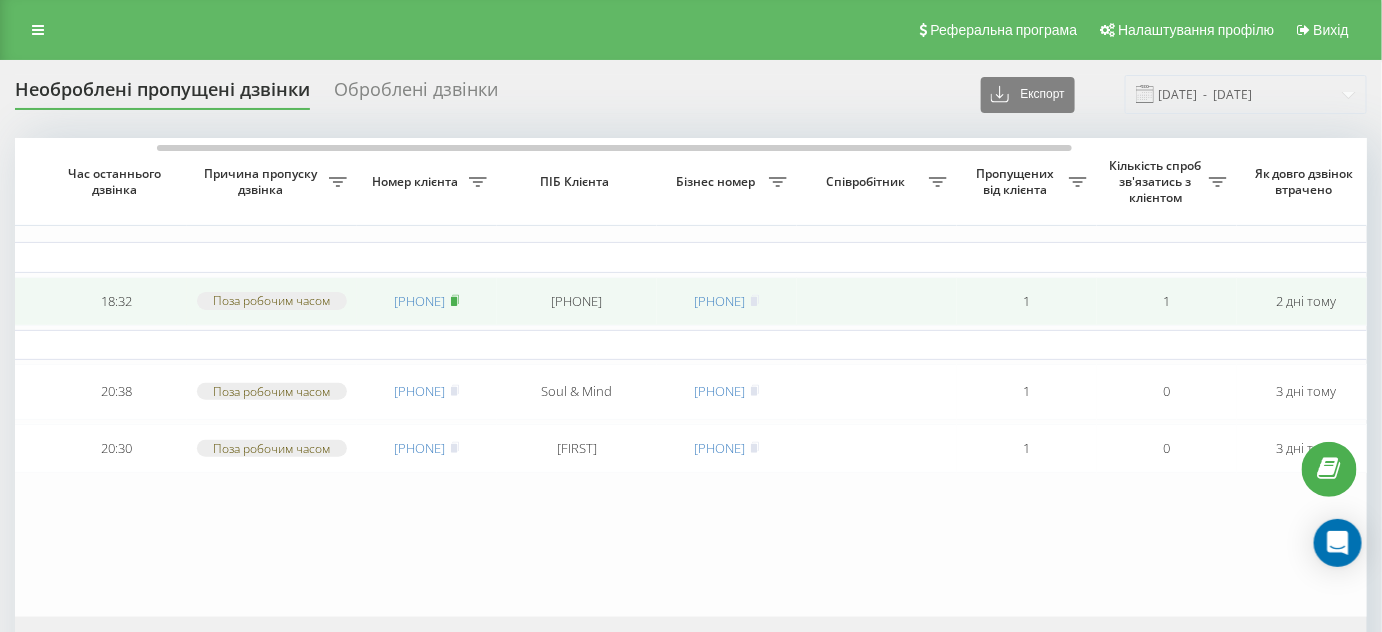 click 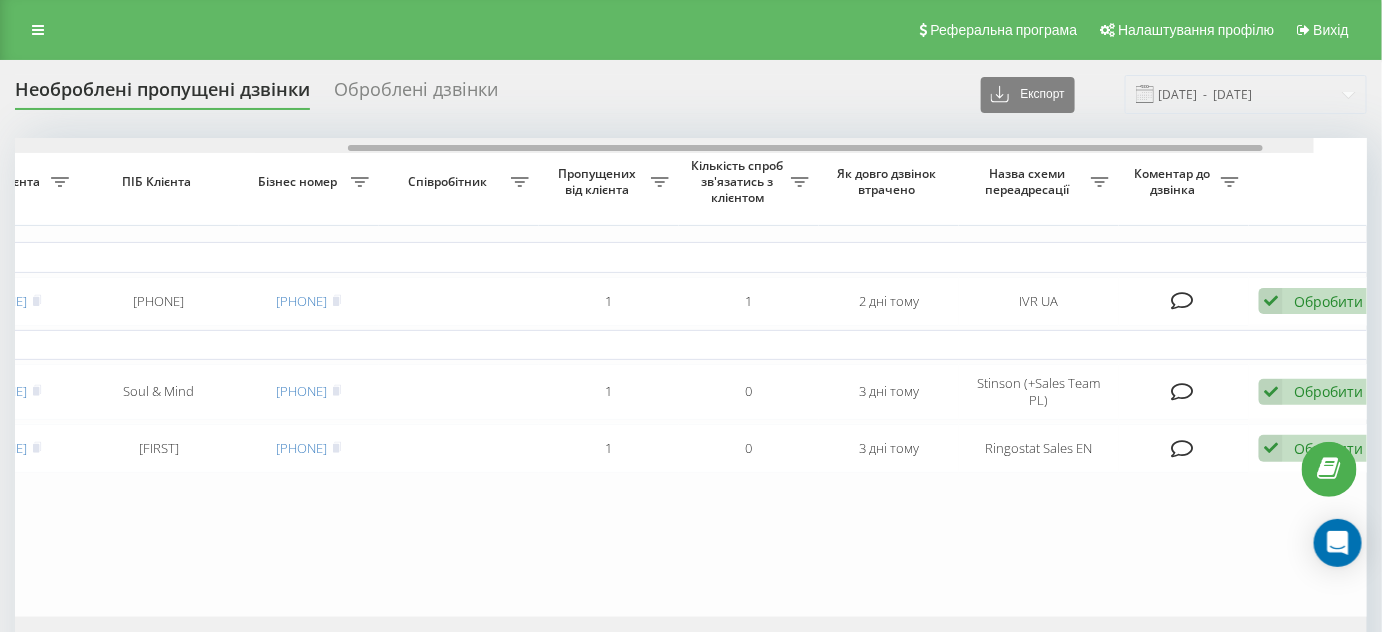 scroll, scrollTop: 0, scrollLeft: 647, axis: horizontal 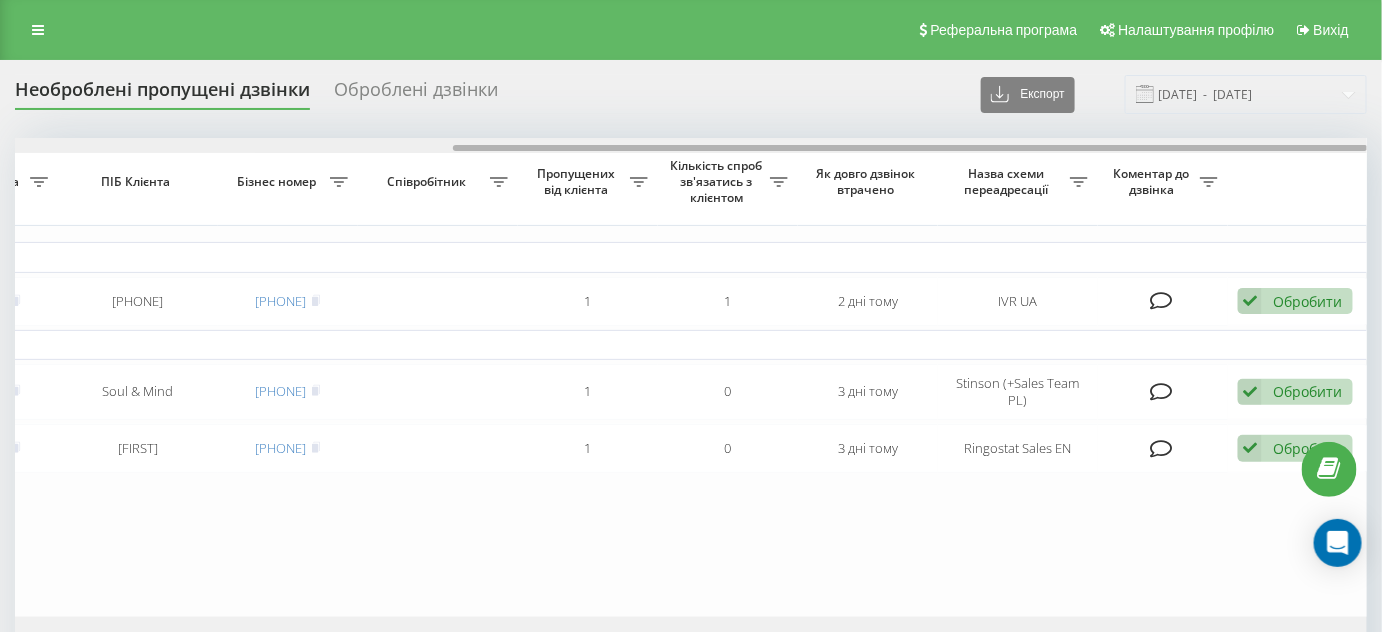 drag, startPoint x: 531, startPoint y: 146, endPoint x: 858, endPoint y: 140, distance: 327.05505 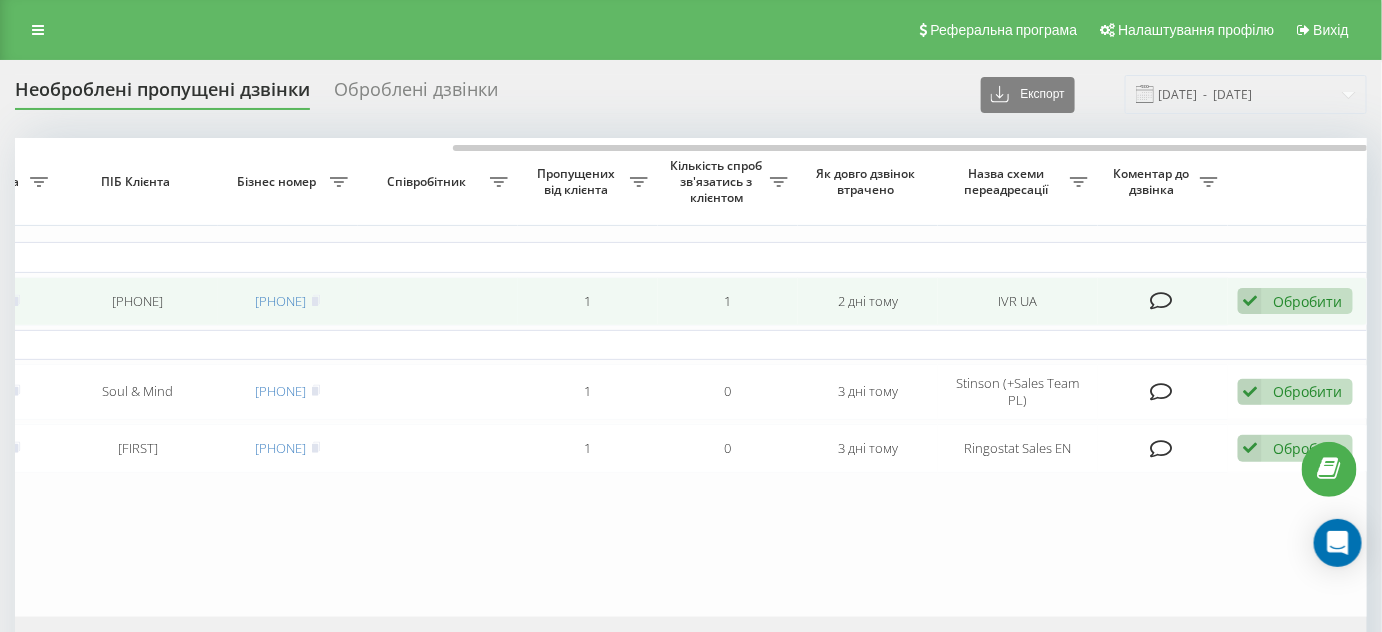 click on "Обробити Не вдалося зв'язатися Зв'язався з клієнтом за допомогою іншого каналу Клієнт передзвонив сам з іншого номера Інший варіант" at bounding box center (1295, 301) 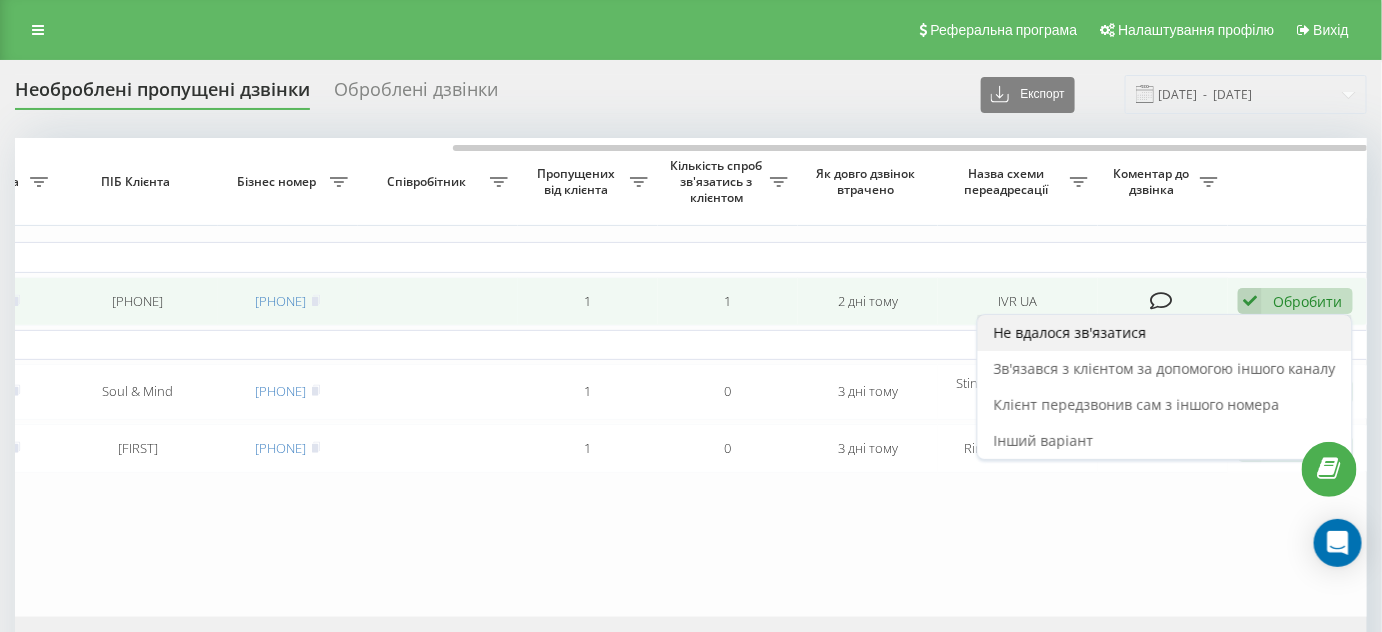 click on "Не вдалося зв'язатися" at bounding box center [1070, 332] 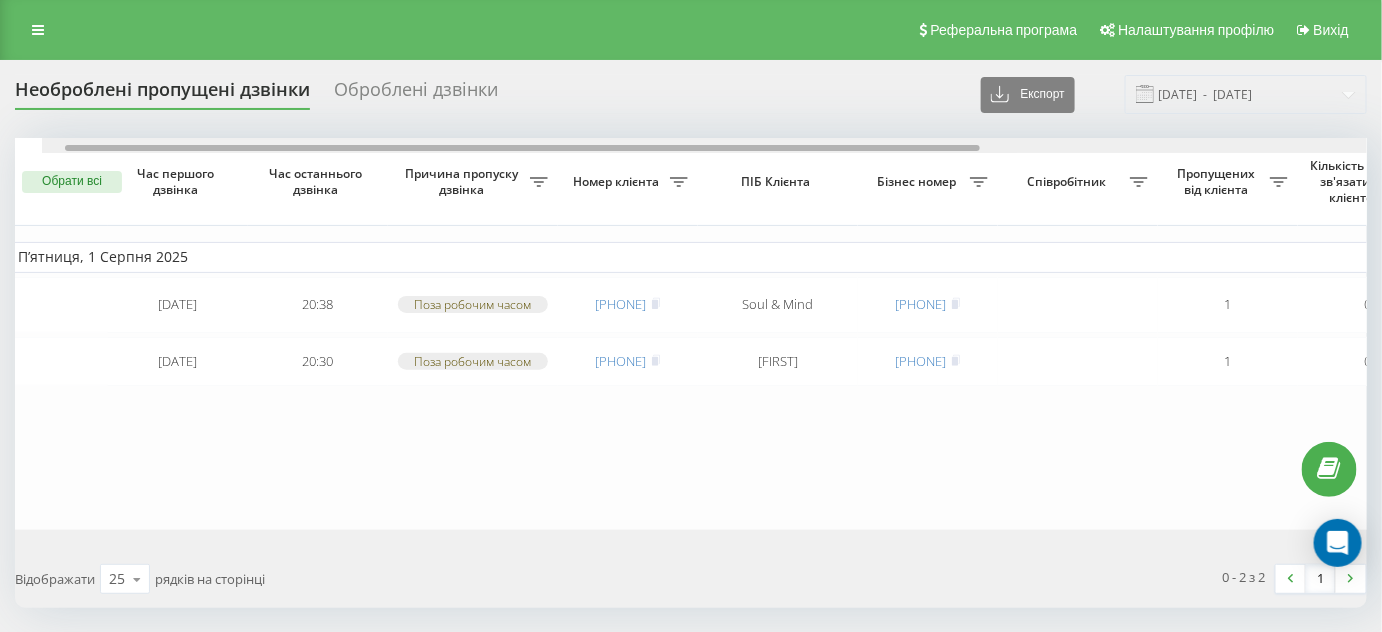 scroll, scrollTop: 0, scrollLeft: 0, axis: both 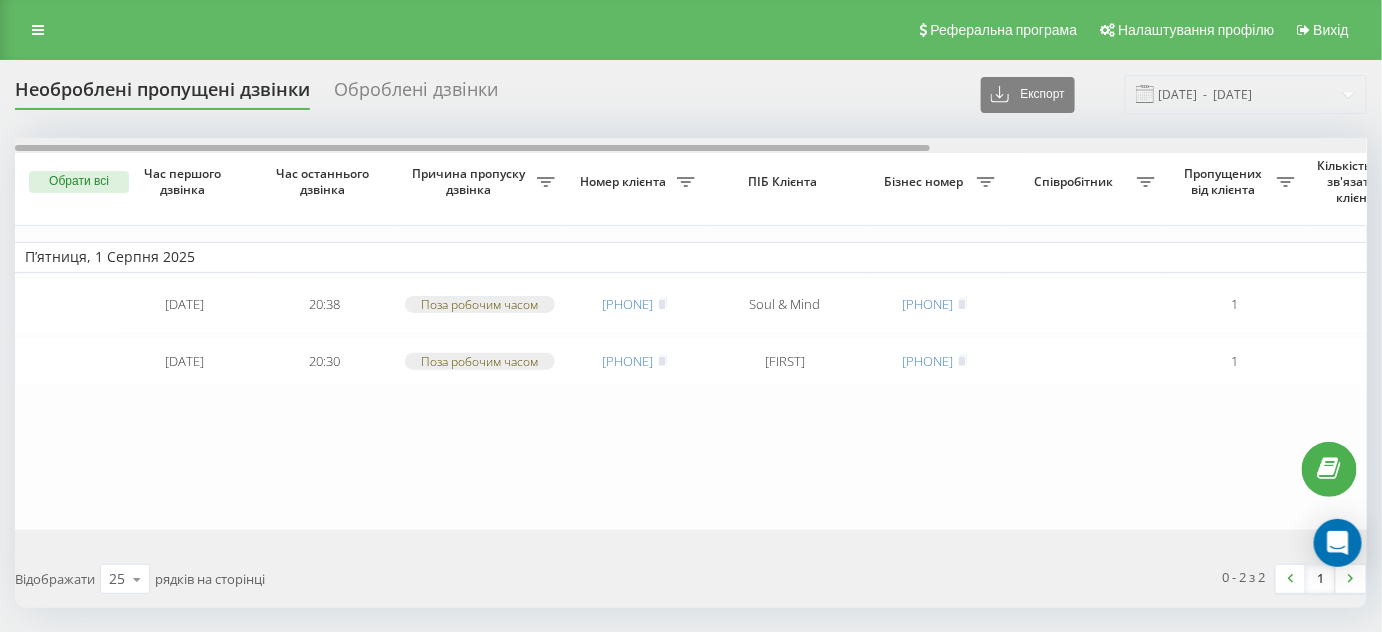 drag, startPoint x: 478, startPoint y: 147, endPoint x: 285, endPoint y: 164, distance: 193.74725 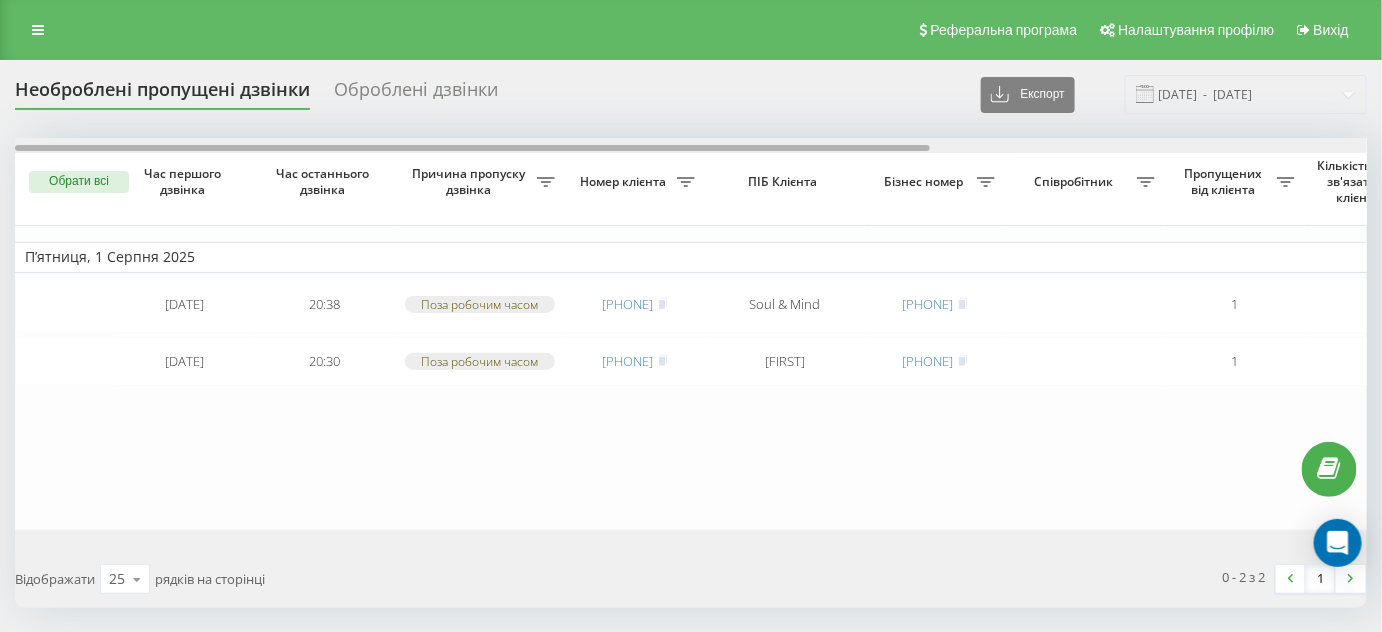 scroll, scrollTop: 0, scrollLeft: 647, axis: horizontal 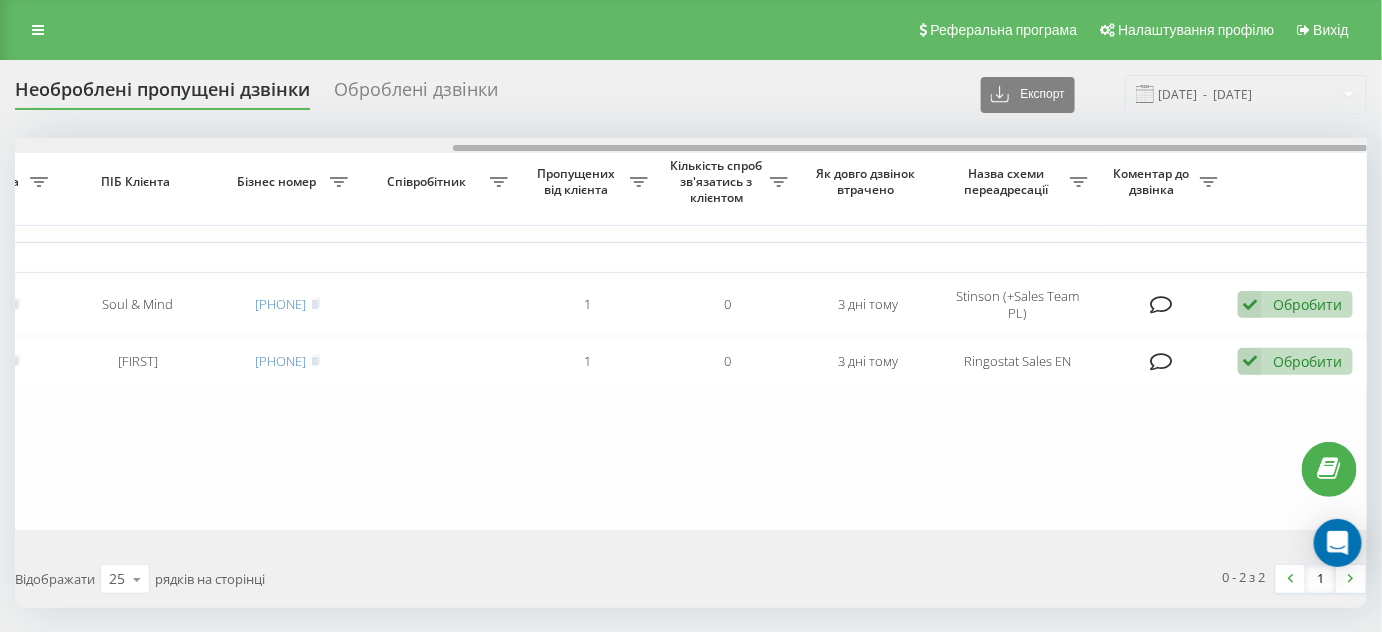 drag, startPoint x: 475, startPoint y: 152, endPoint x: 674, endPoint y: 148, distance: 199.04019 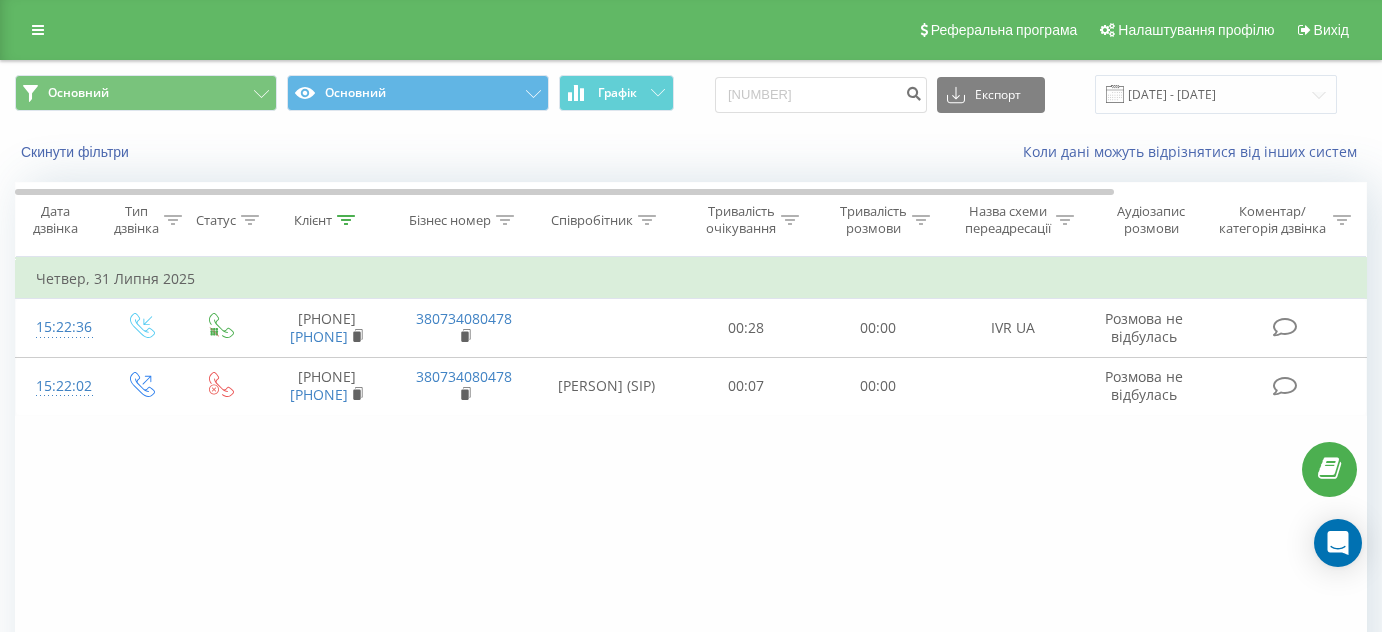 scroll, scrollTop: 0, scrollLeft: 0, axis: both 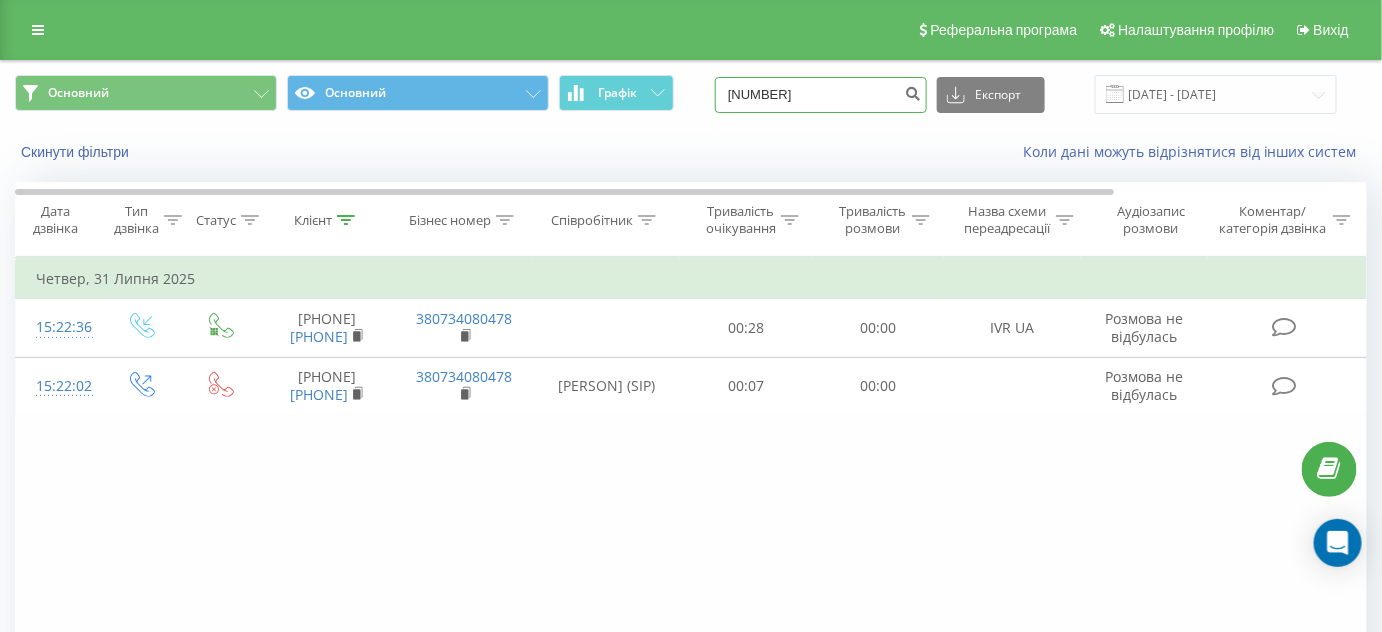 drag, startPoint x: 841, startPoint y: 98, endPoint x: 688, endPoint y: 103, distance: 153.08168 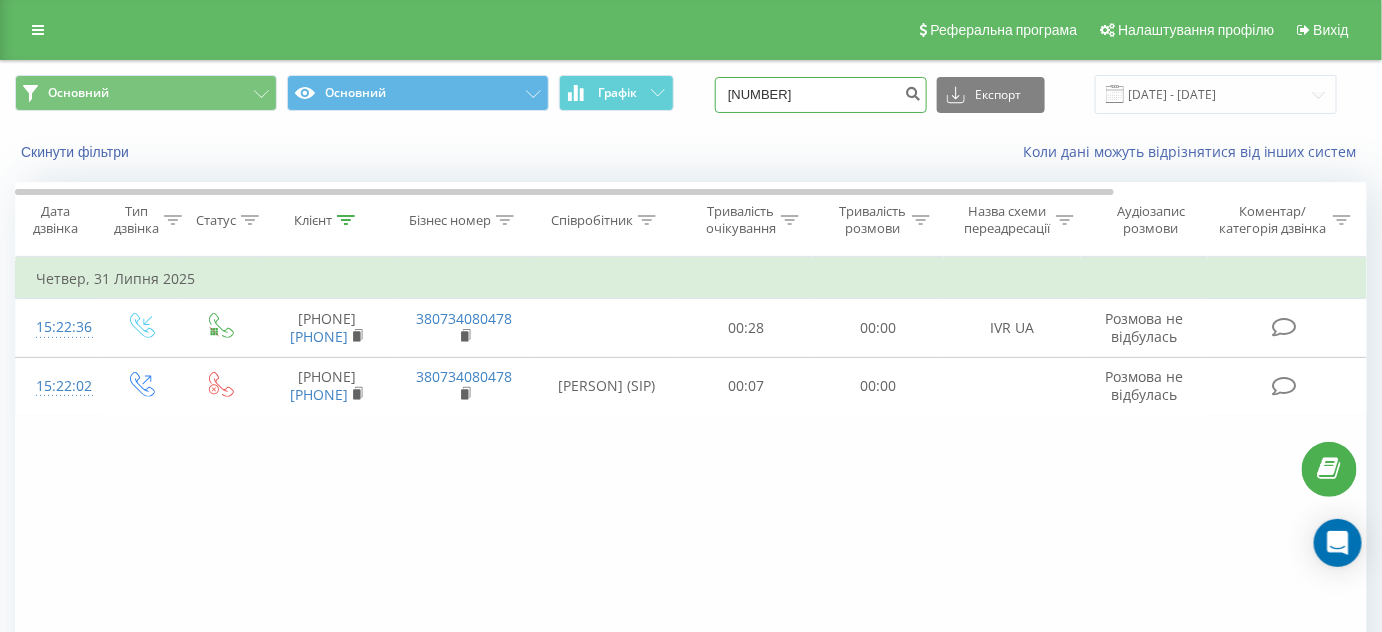 paste on "380632167946" 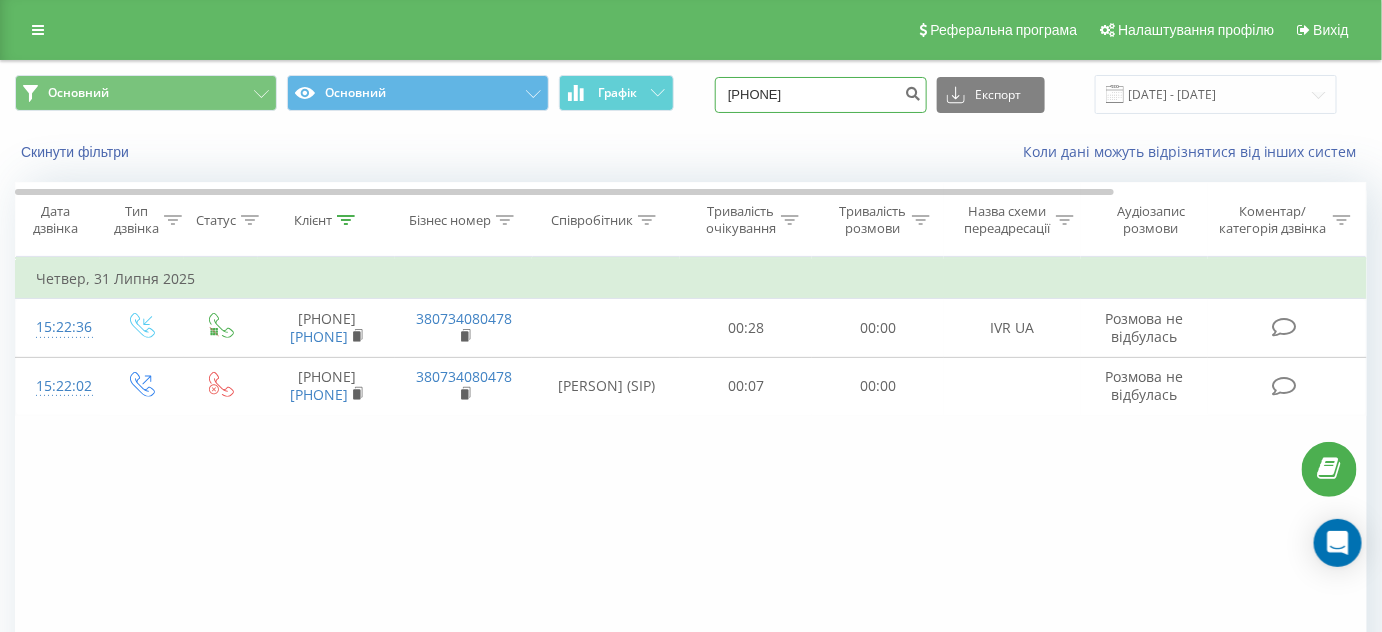 type on "380632167946" 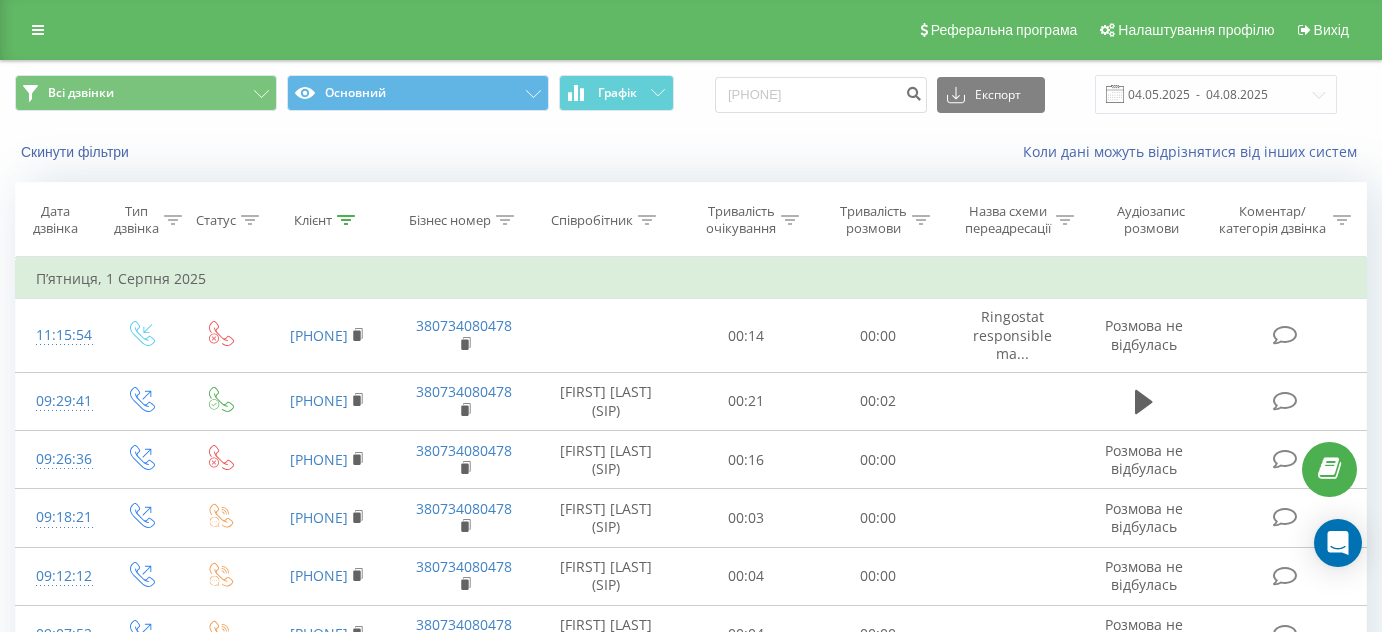 scroll, scrollTop: 0, scrollLeft: 0, axis: both 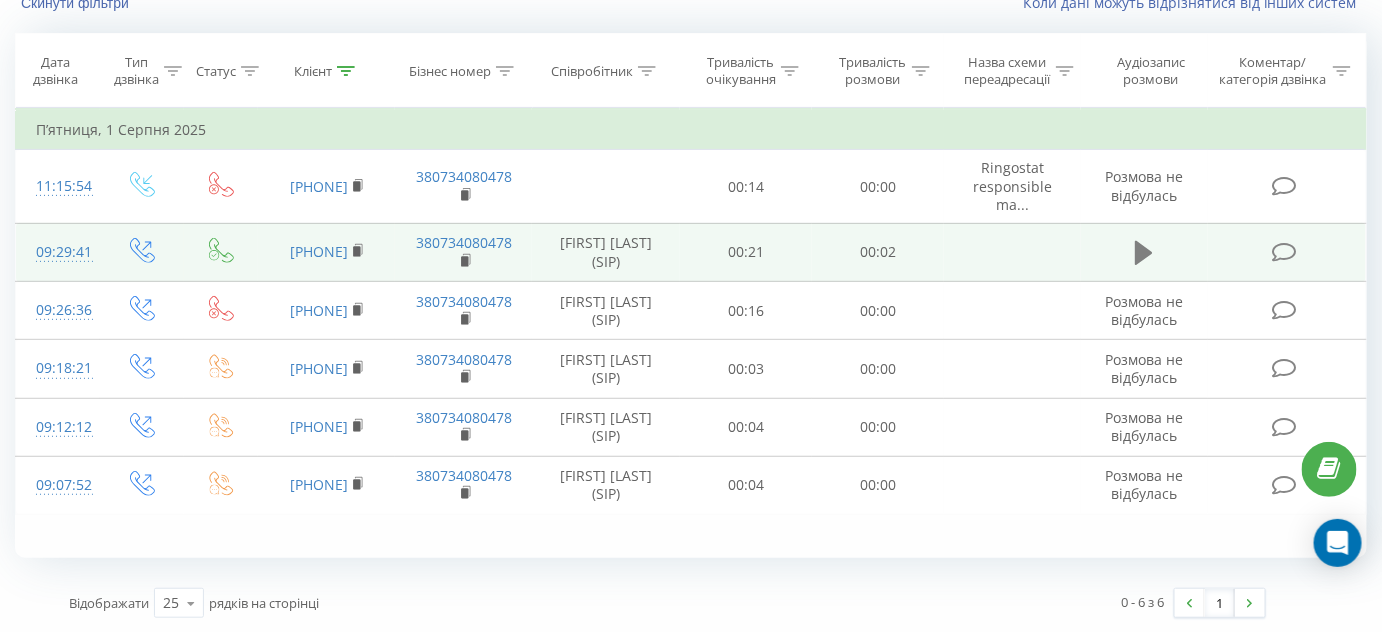 click 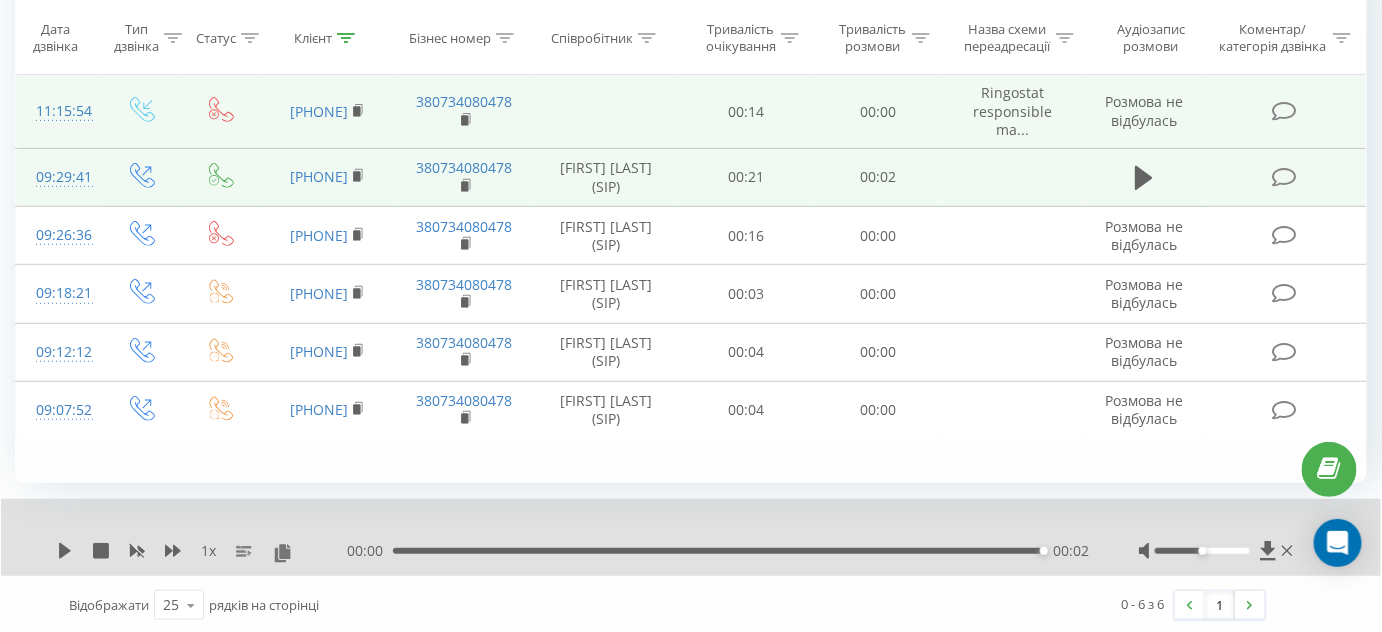 scroll, scrollTop: 226, scrollLeft: 0, axis: vertical 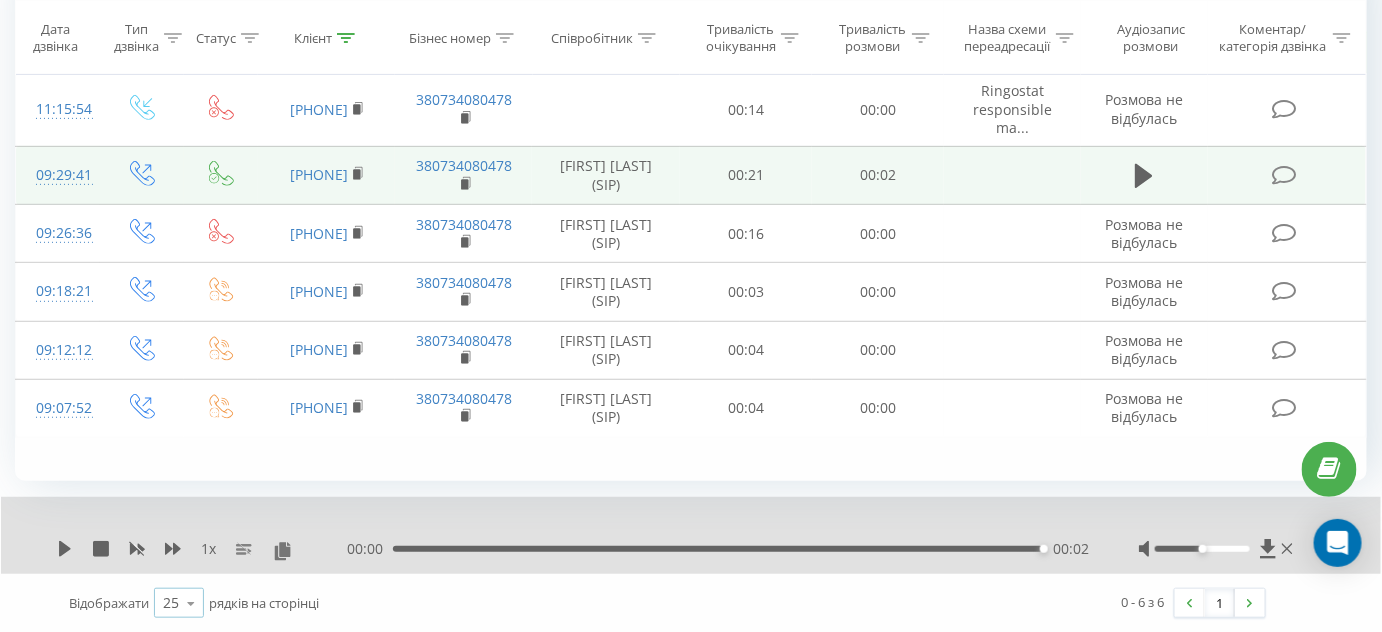 click at bounding box center (191, 603) 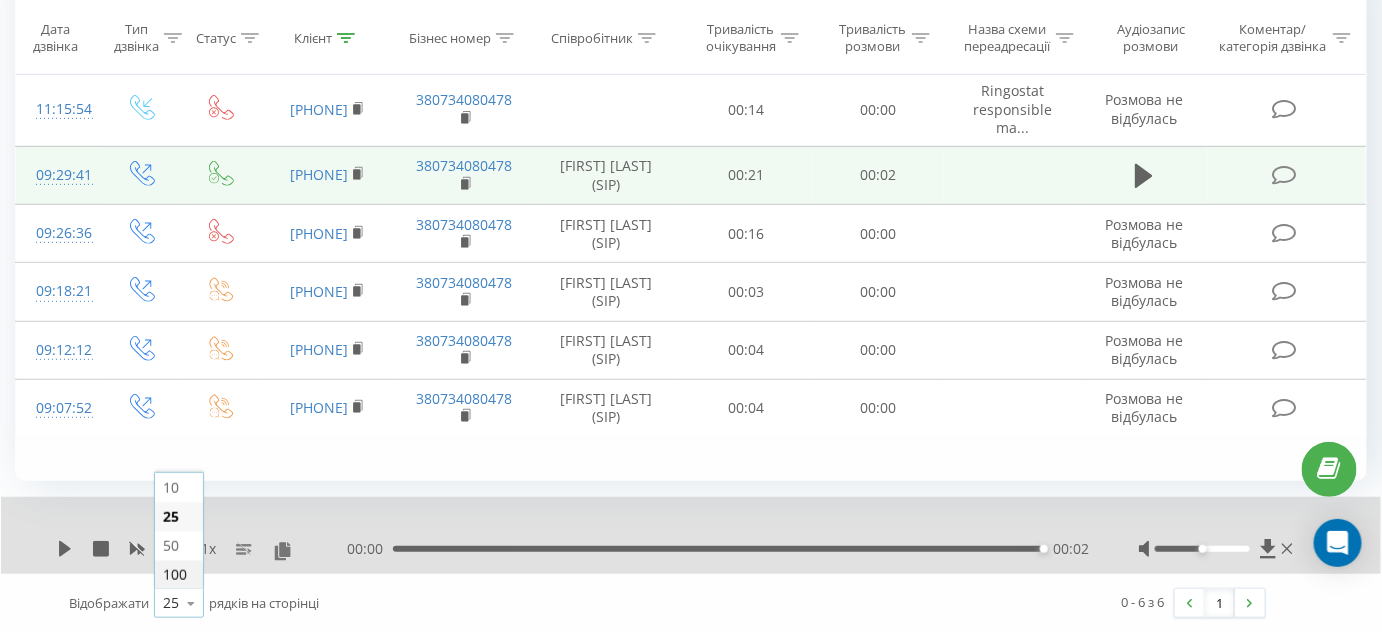 click on "100" at bounding box center (179, 574) 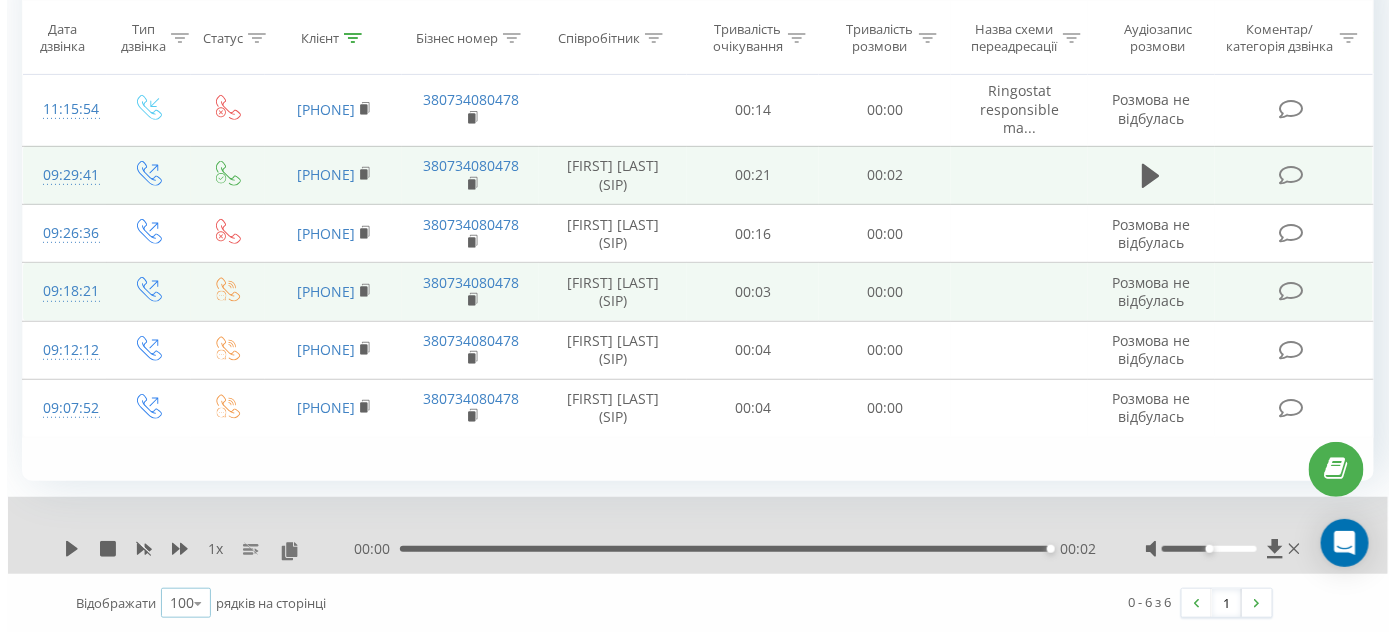 scroll, scrollTop: 135, scrollLeft: 0, axis: vertical 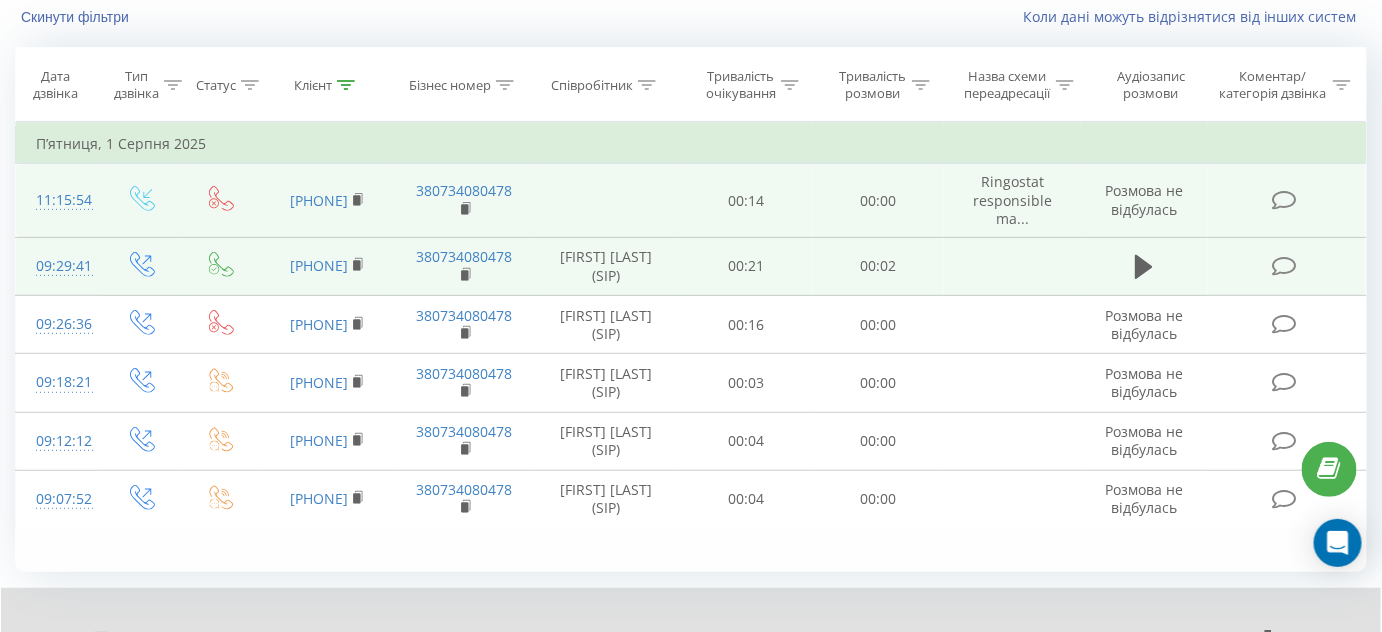 click at bounding box center [1284, 200] 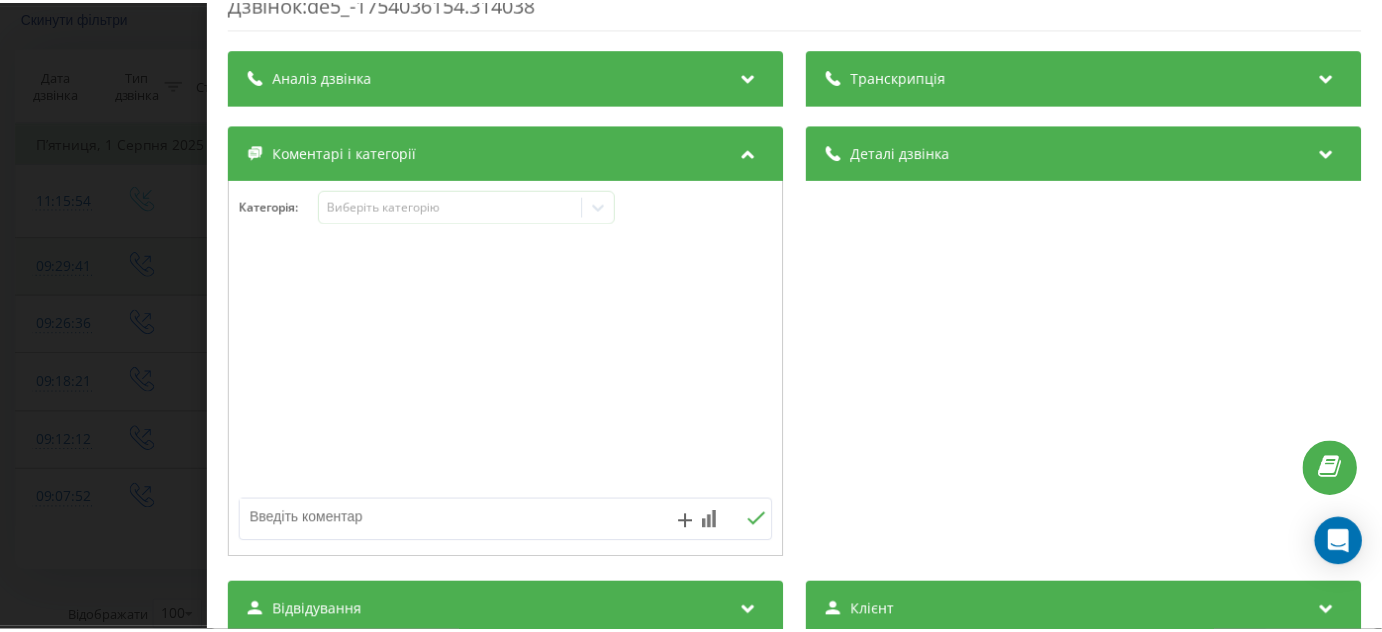 scroll, scrollTop: 0, scrollLeft: 0, axis: both 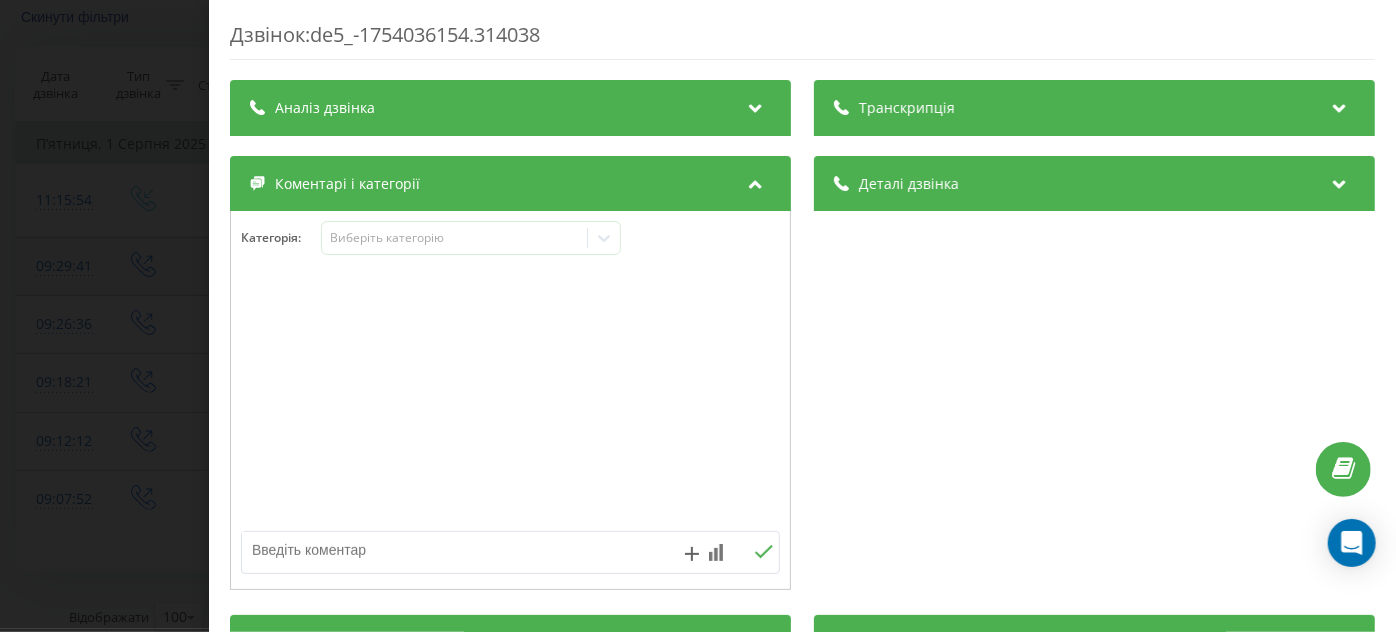 click on "Дзвінок :  de5_-1754036154.314038 Транскрипція Для AI-аналізу майбутніх дзвінків  налаштуйте та активуйте профіль на сторінці . Якщо профіль вже є і дзвінок відповідає його умовам, оновіть сторінку через 10 хвилин - AI аналізує поточний дзвінок. Аналіз дзвінка Для AI-аналізу майбутніх дзвінків  налаштуйте та активуйте профіль на сторінці . Якщо профіль вже є і дзвінок відповідає його умовам, оновіть сторінку через 10 хвилин - AI аналізує поточний дзвінок. Деталі дзвінка Загальне Дата дзвінка 2025-08-01 11:15:54 Тип дзвінка Вхідний Статус дзвінка Немає відповіді Хто дзвонив 380632167946" at bounding box center [698, 316] 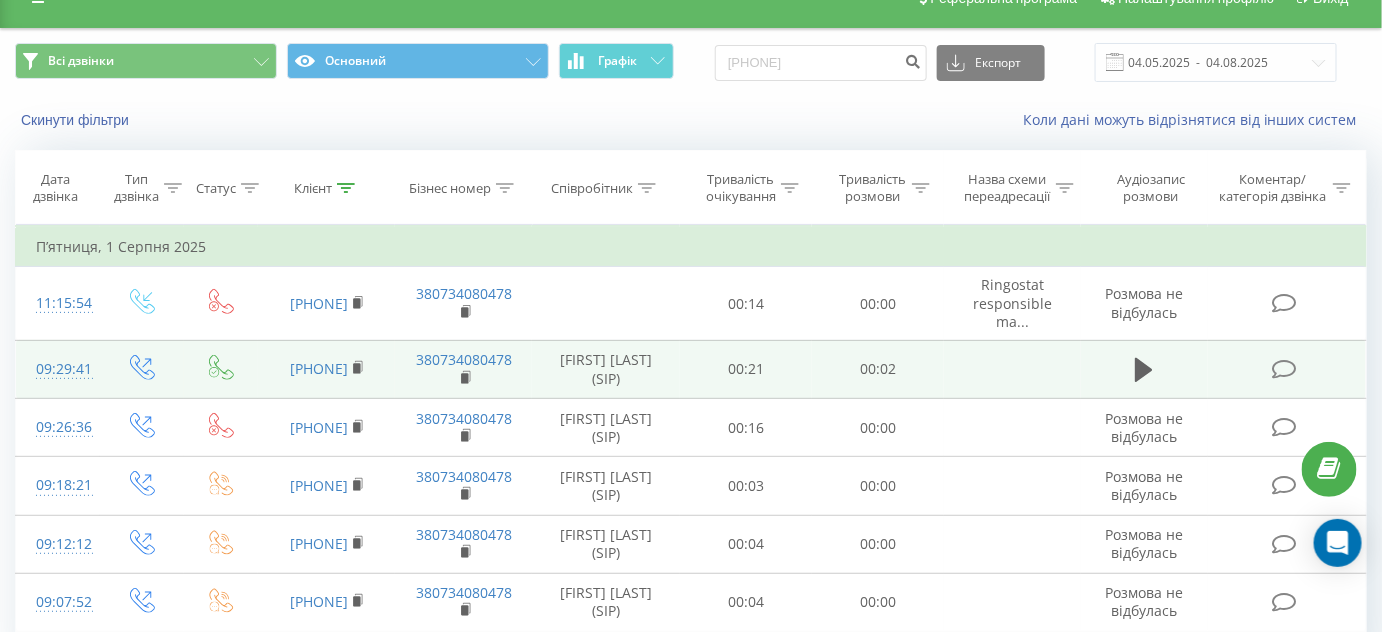 scroll, scrollTop: 0, scrollLeft: 0, axis: both 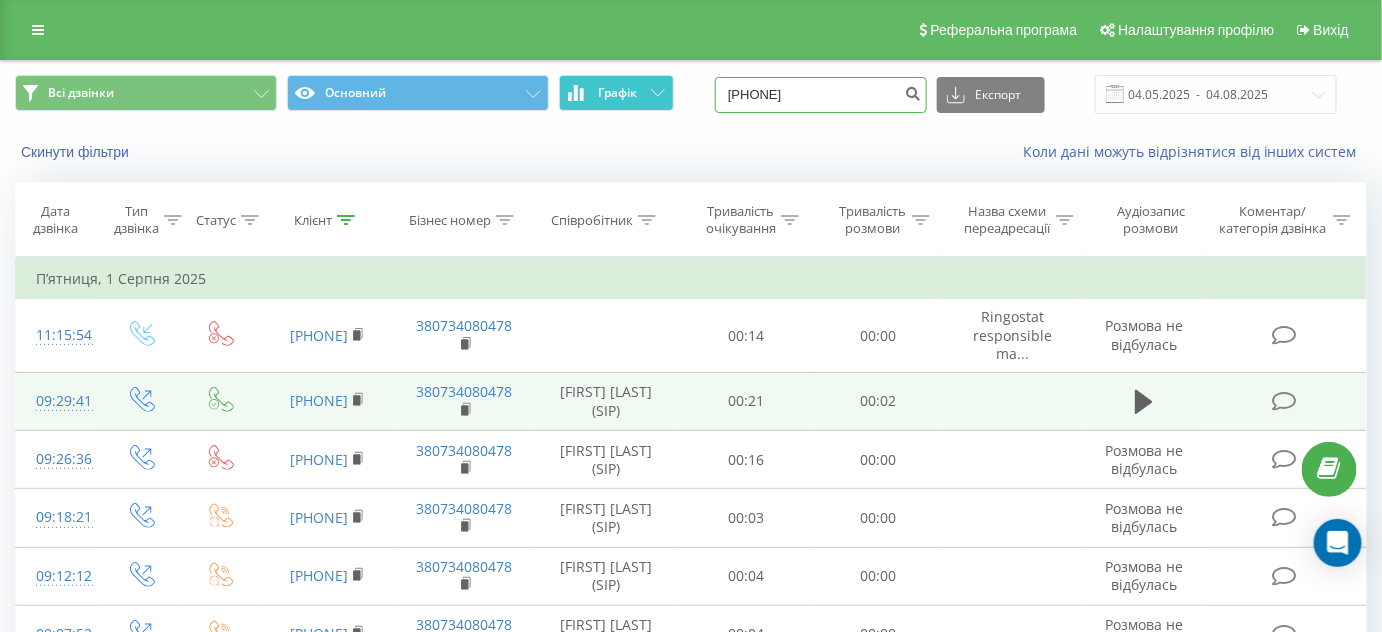 drag, startPoint x: 855, startPoint y: 100, endPoint x: 669, endPoint y: 100, distance: 186 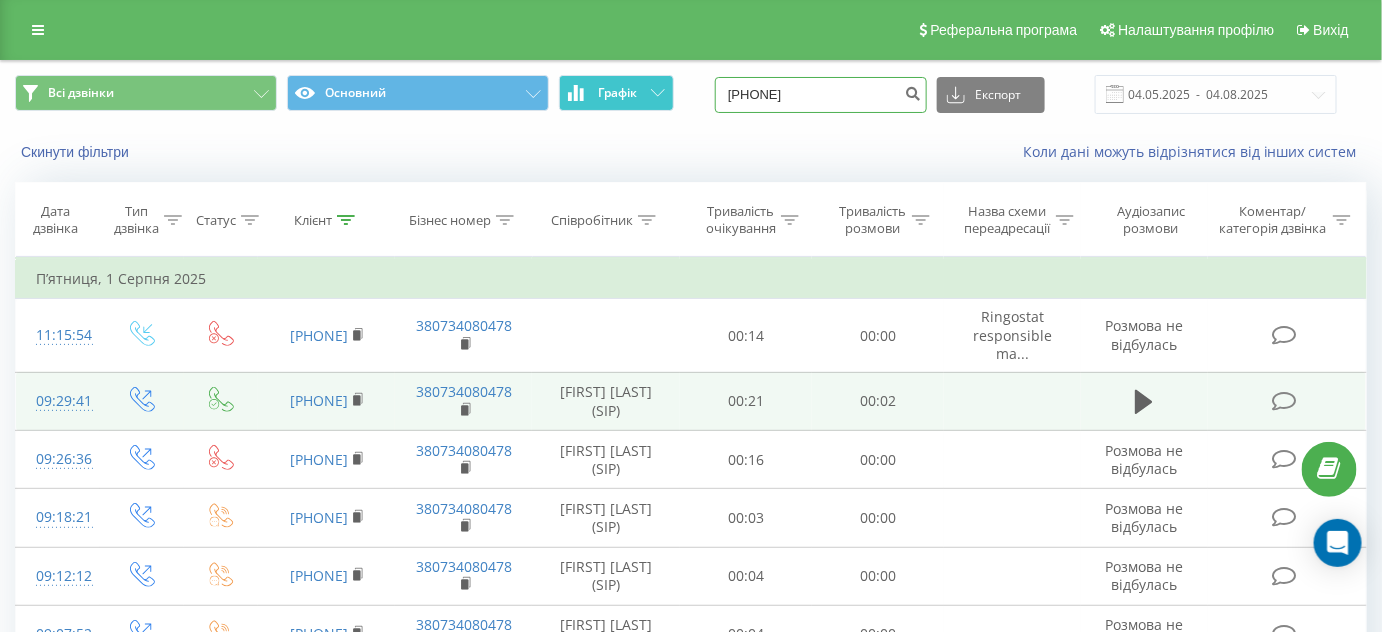 paste on "[PHONE]" 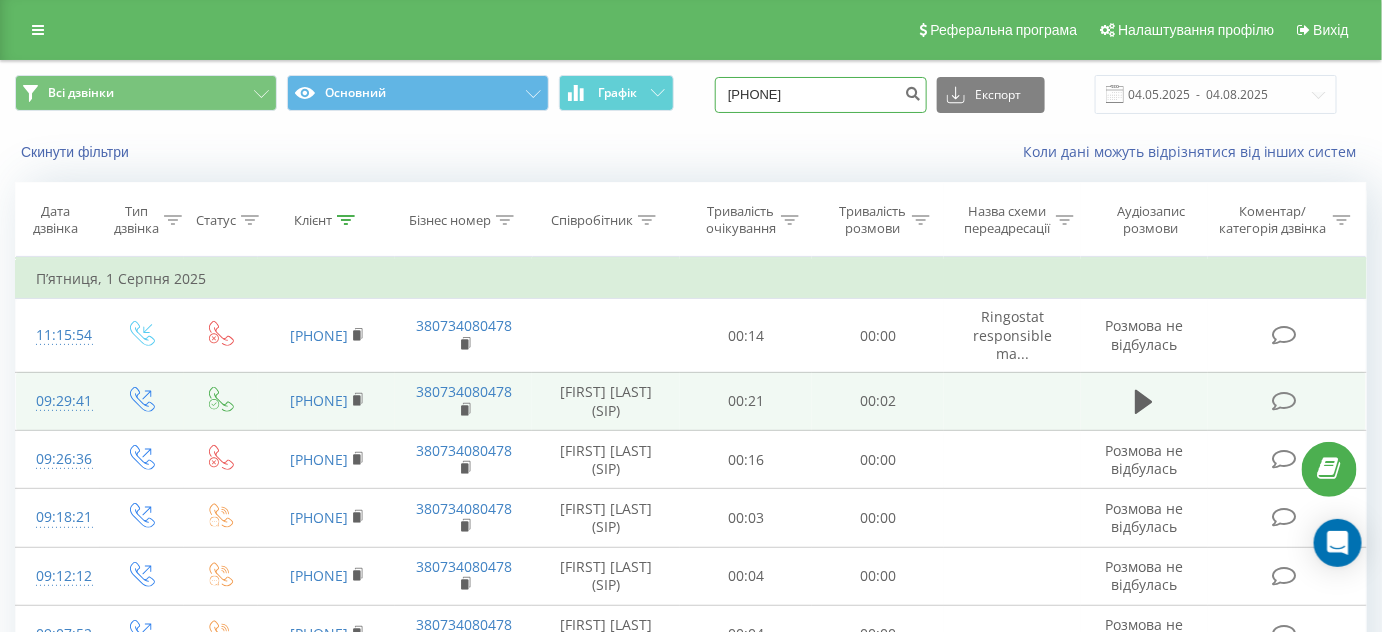 type on "[PHONE]" 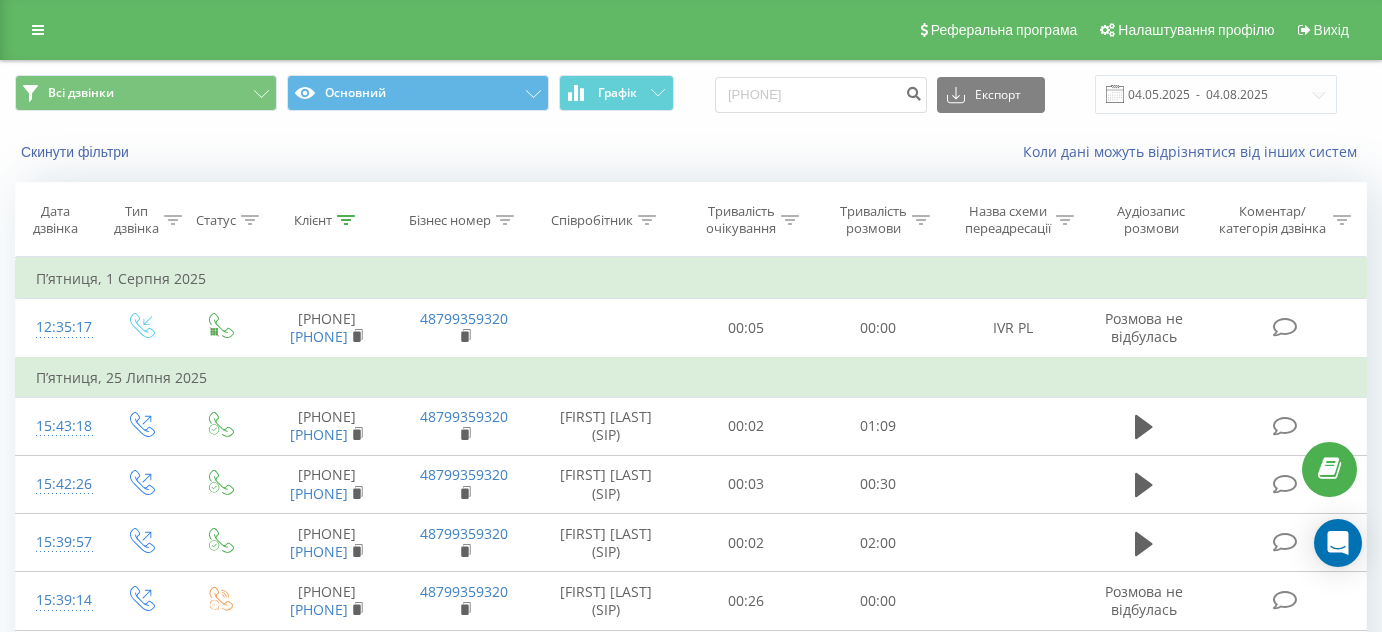 scroll, scrollTop: 0, scrollLeft: 0, axis: both 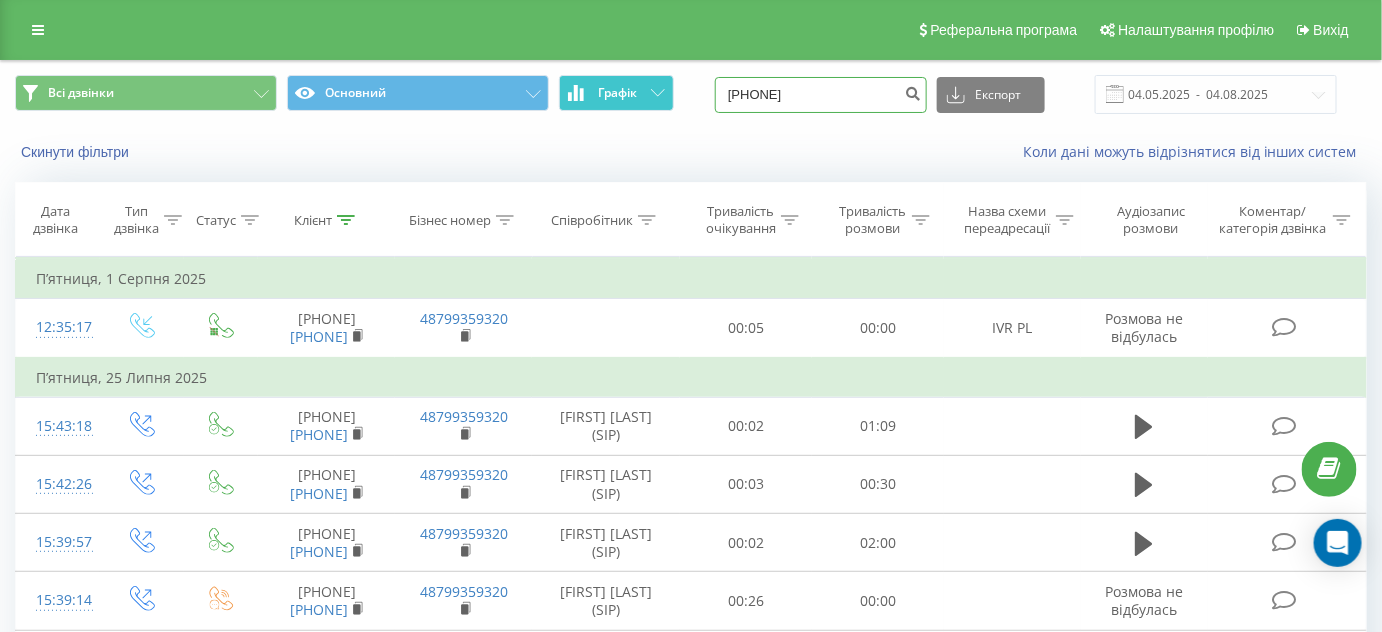 drag, startPoint x: 837, startPoint y: 90, endPoint x: 646, endPoint y: 100, distance: 191.2616 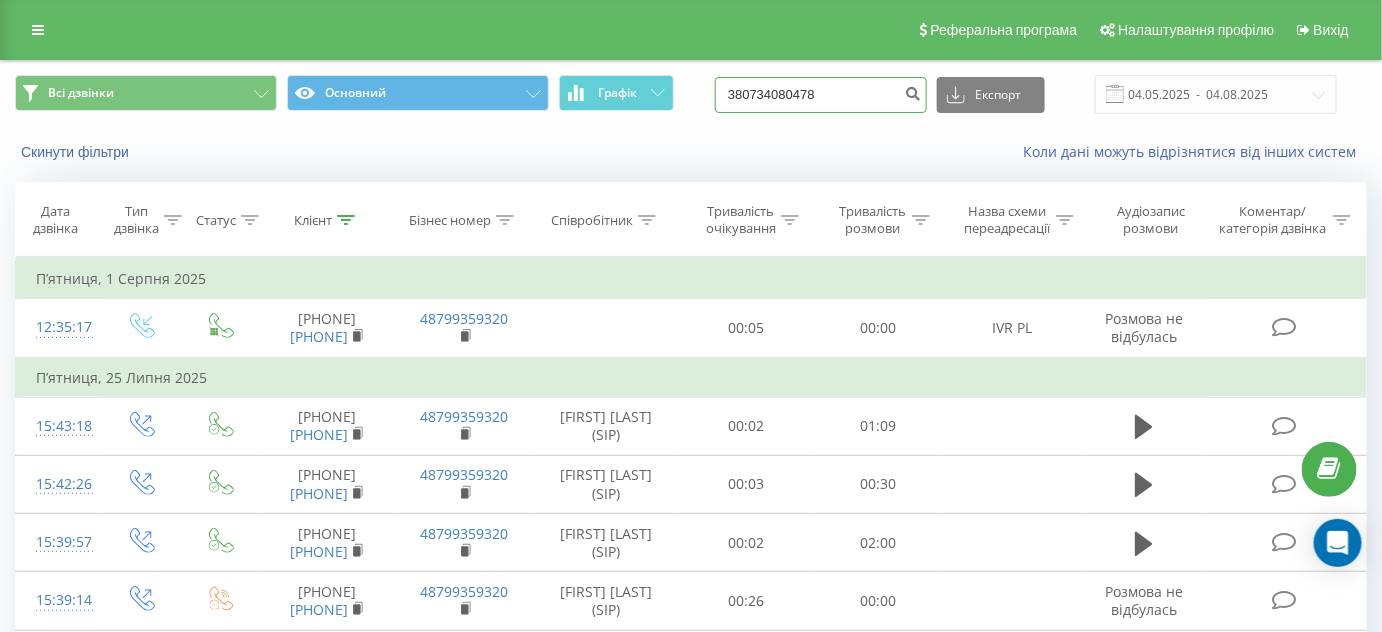 type on "380734080478" 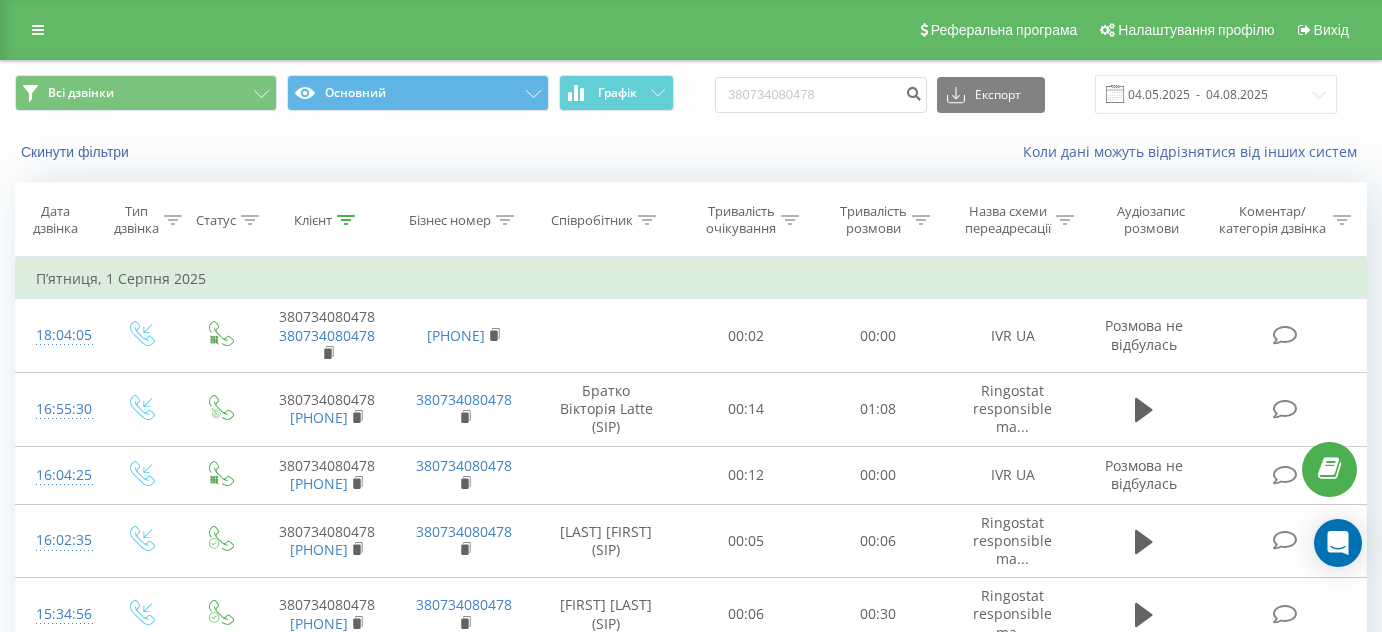 scroll, scrollTop: 0, scrollLeft: 0, axis: both 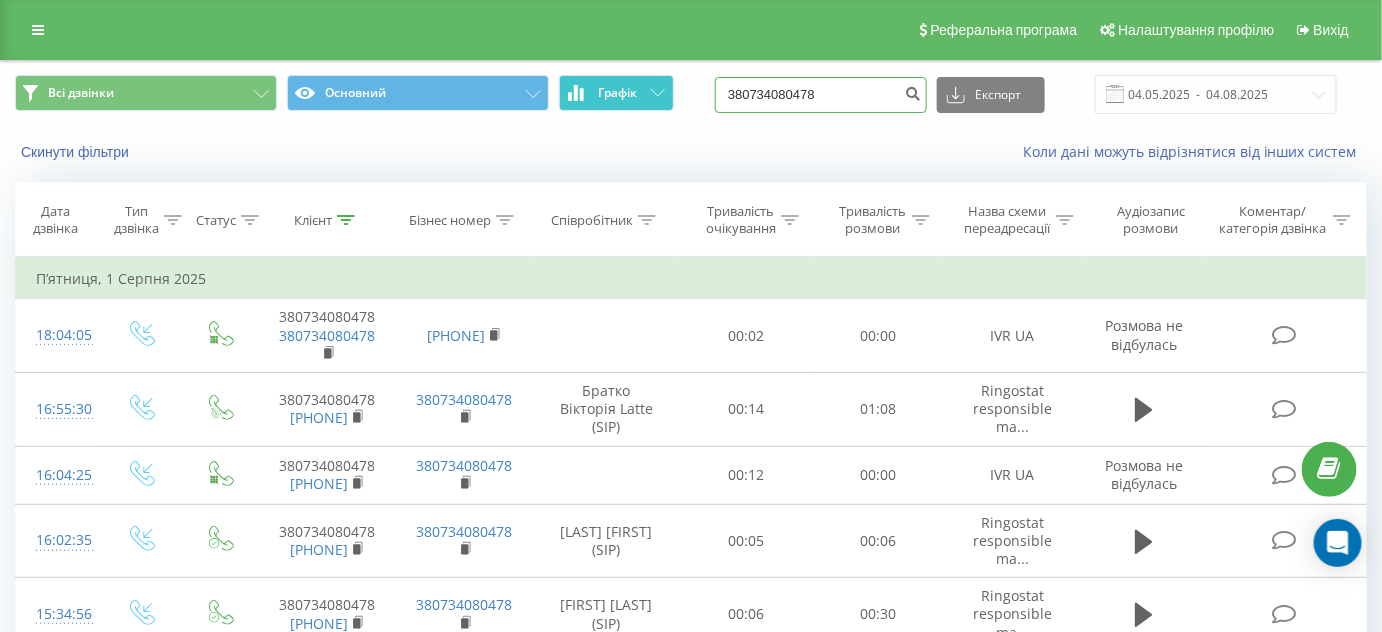 drag, startPoint x: 858, startPoint y: 101, endPoint x: 666, endPoint y: 100, distance: 192.00261 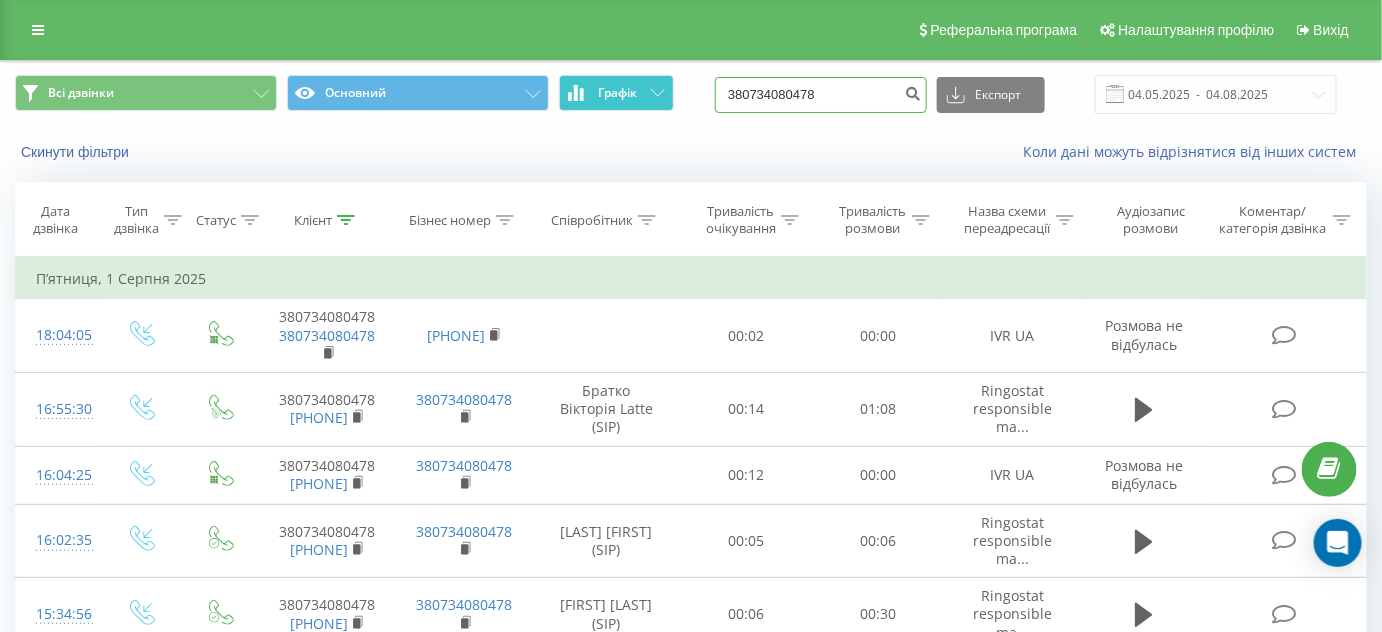 paste on "[NUMBER]" 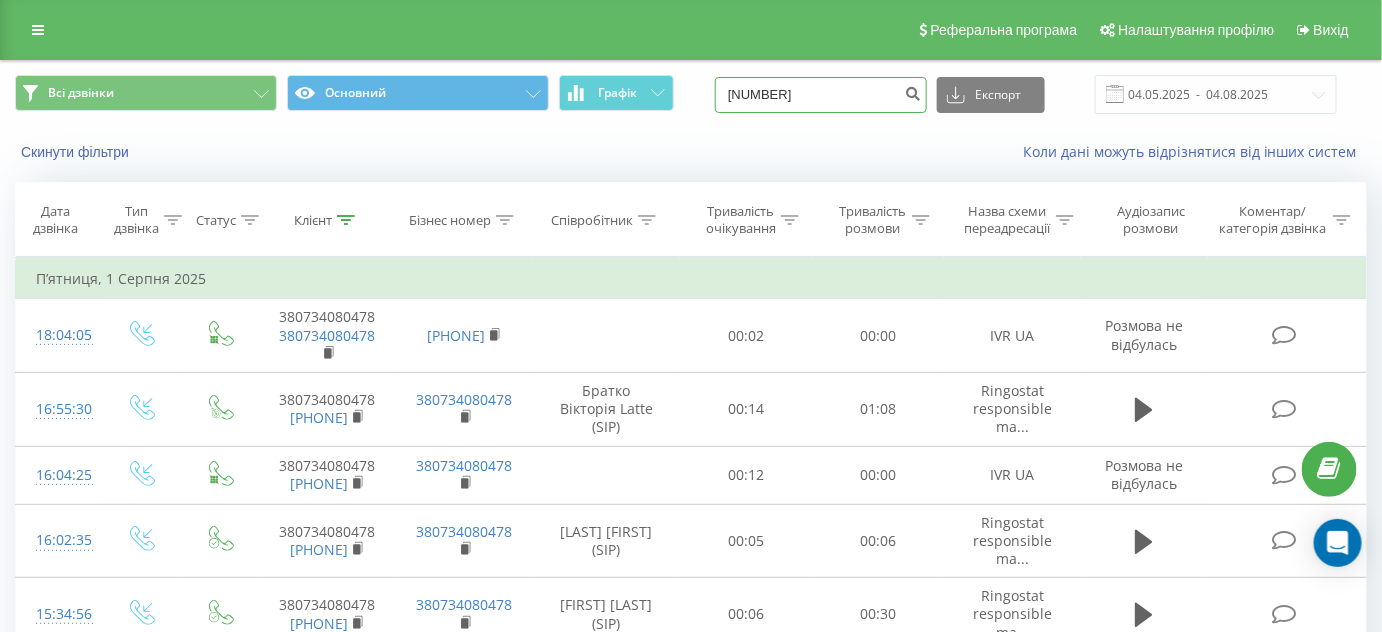 type on "[NUMBER]" 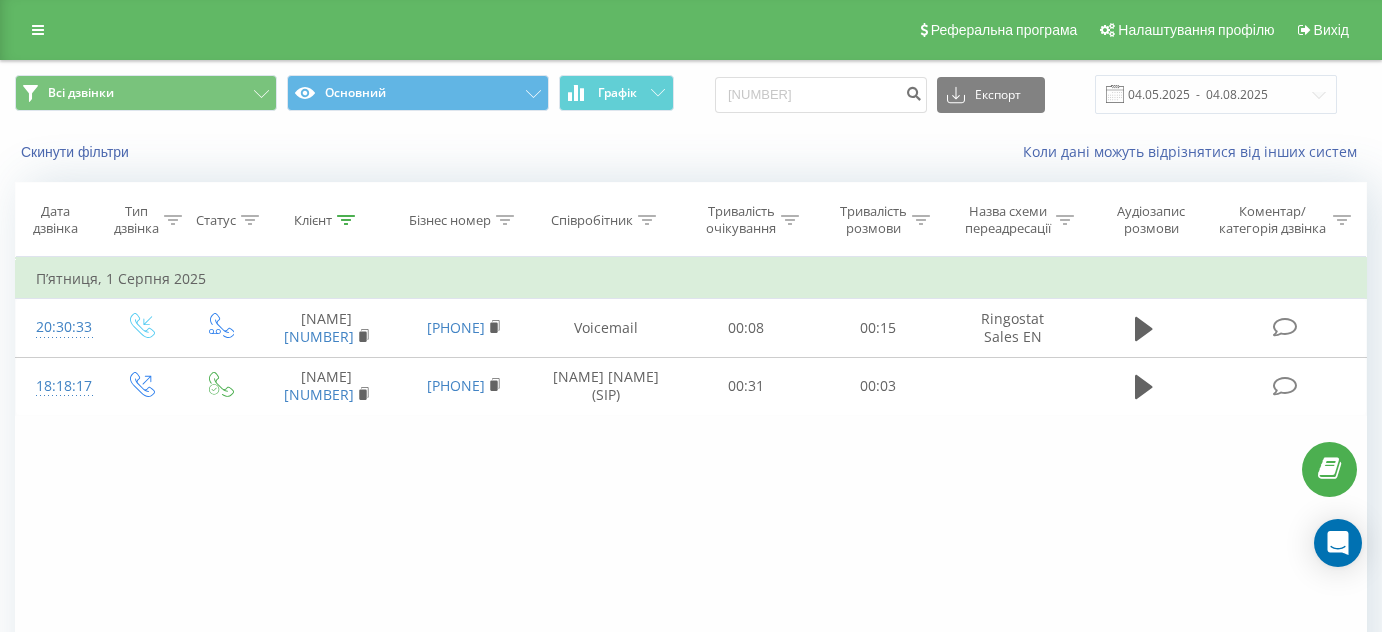 scroll, scrollTop: 0, scrollLeft: 0, axis: both 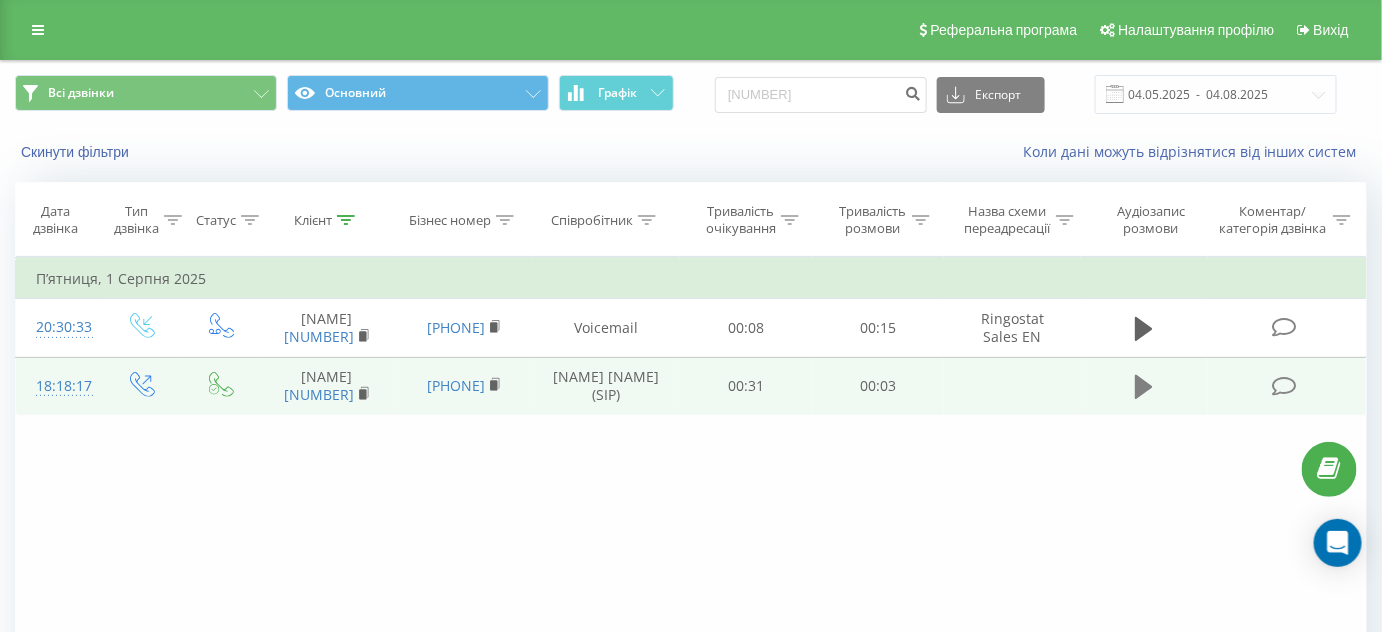 click 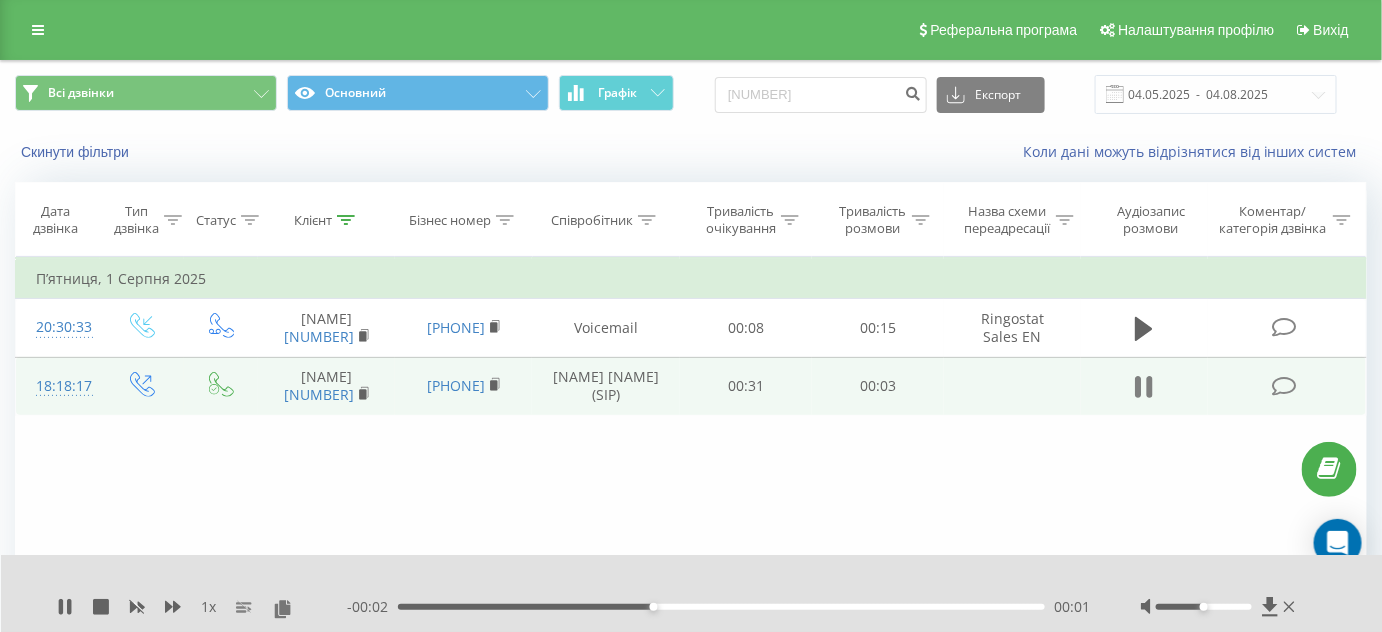 click 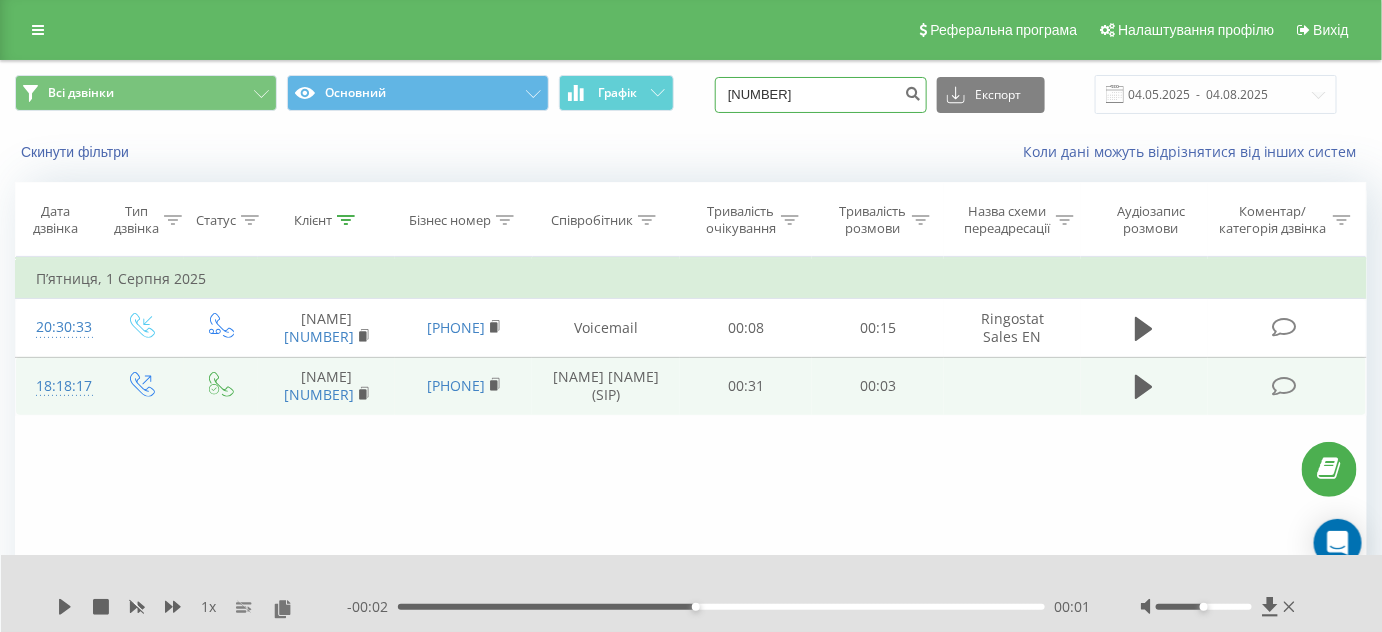 drag, startPoint x: 862, startPoint y: 96, endPoint x: 694, endPoint y: 96, distance: 168 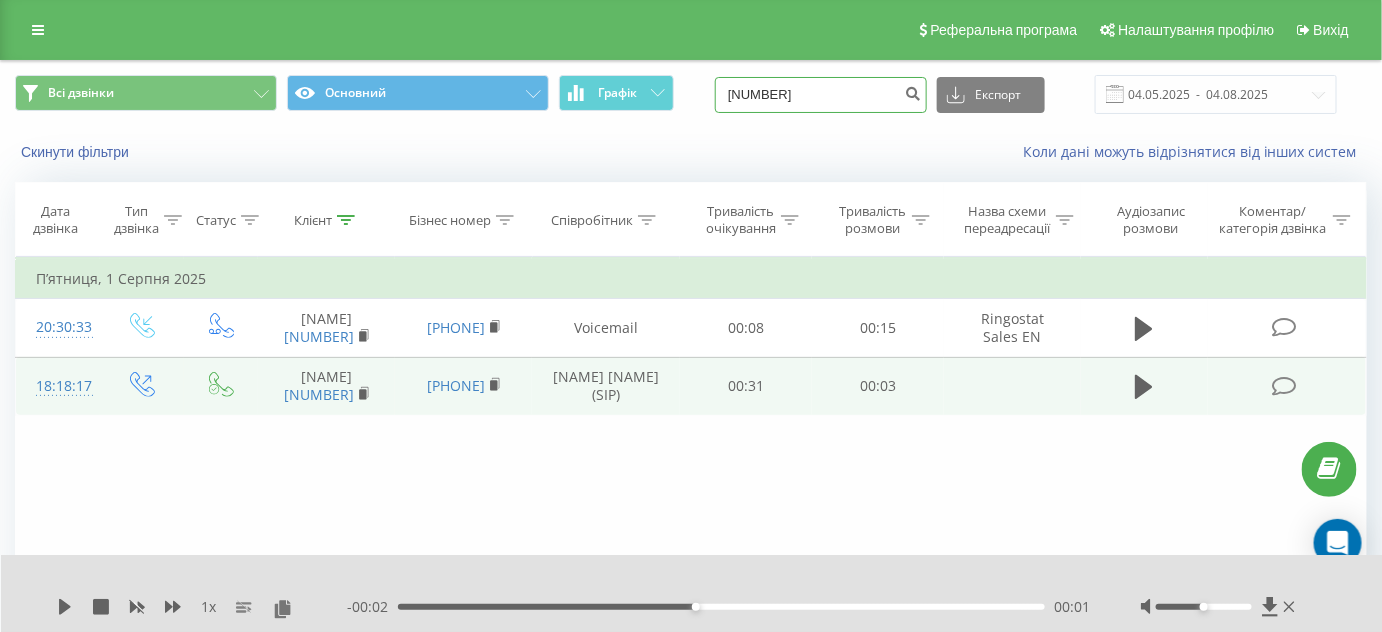 paste on "[PHONE]" 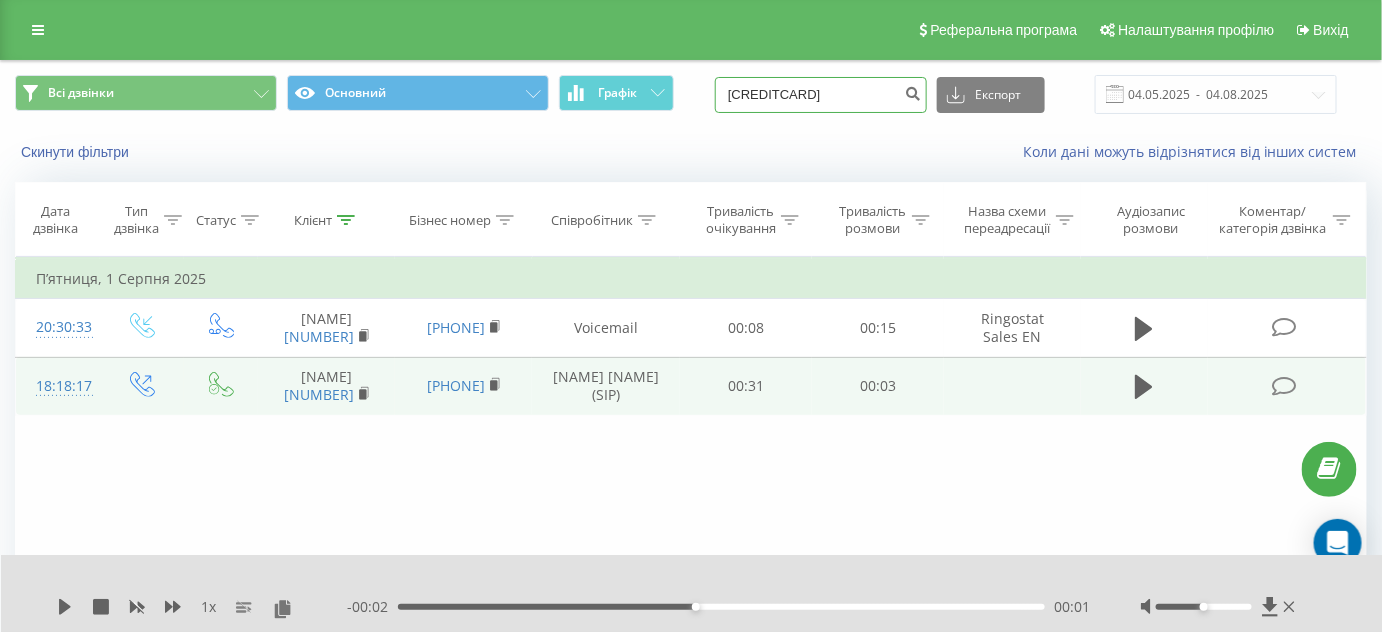 type on "[PHONE]" 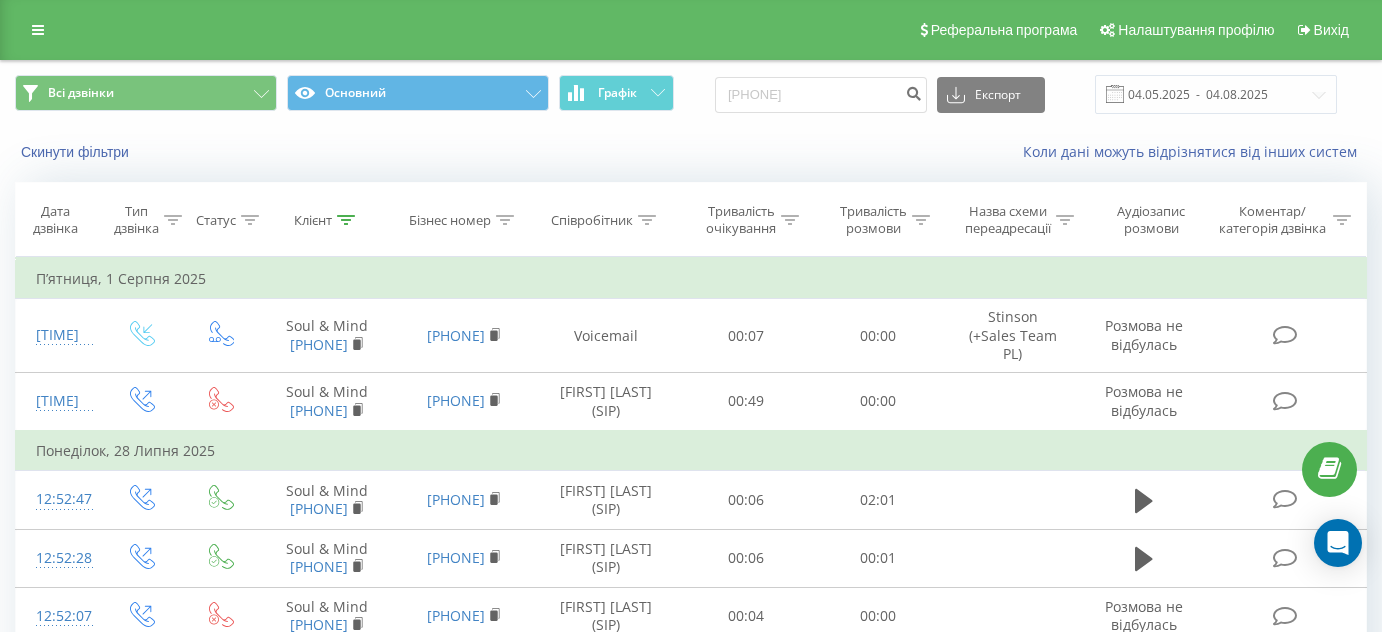 scroll, scrollTop: 0, scrollLeft: 0, axis: both 